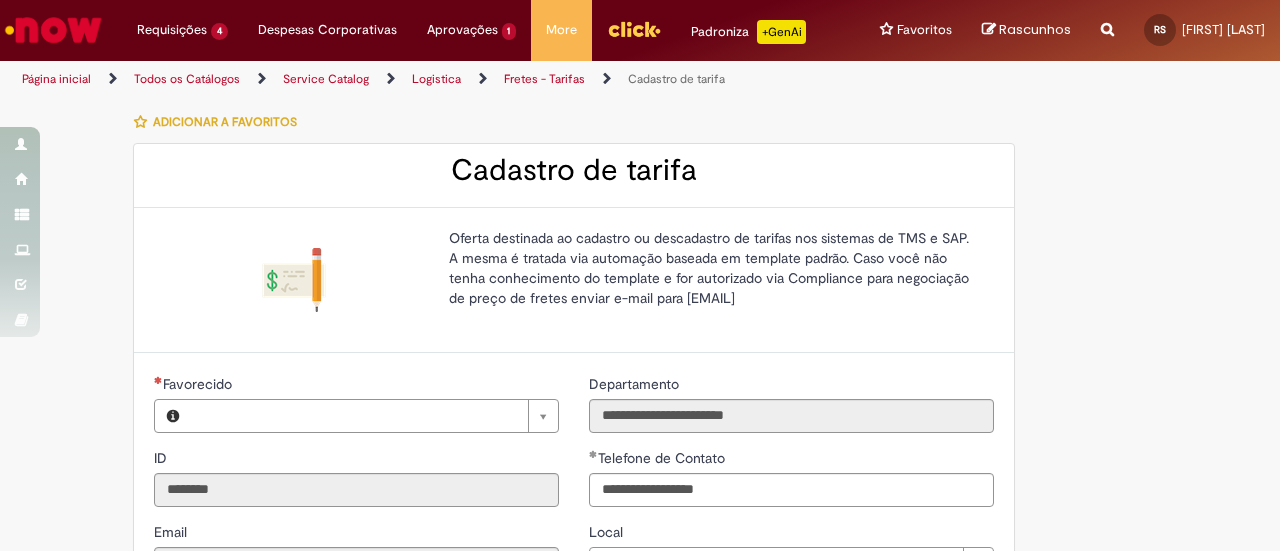 type on "**********" 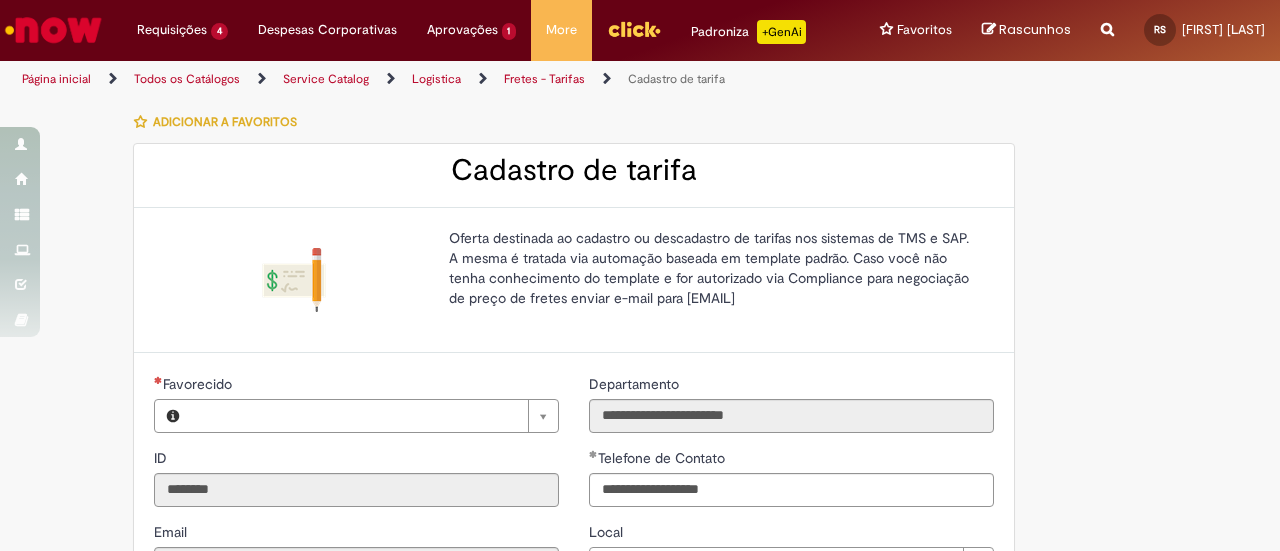 type on "**********" 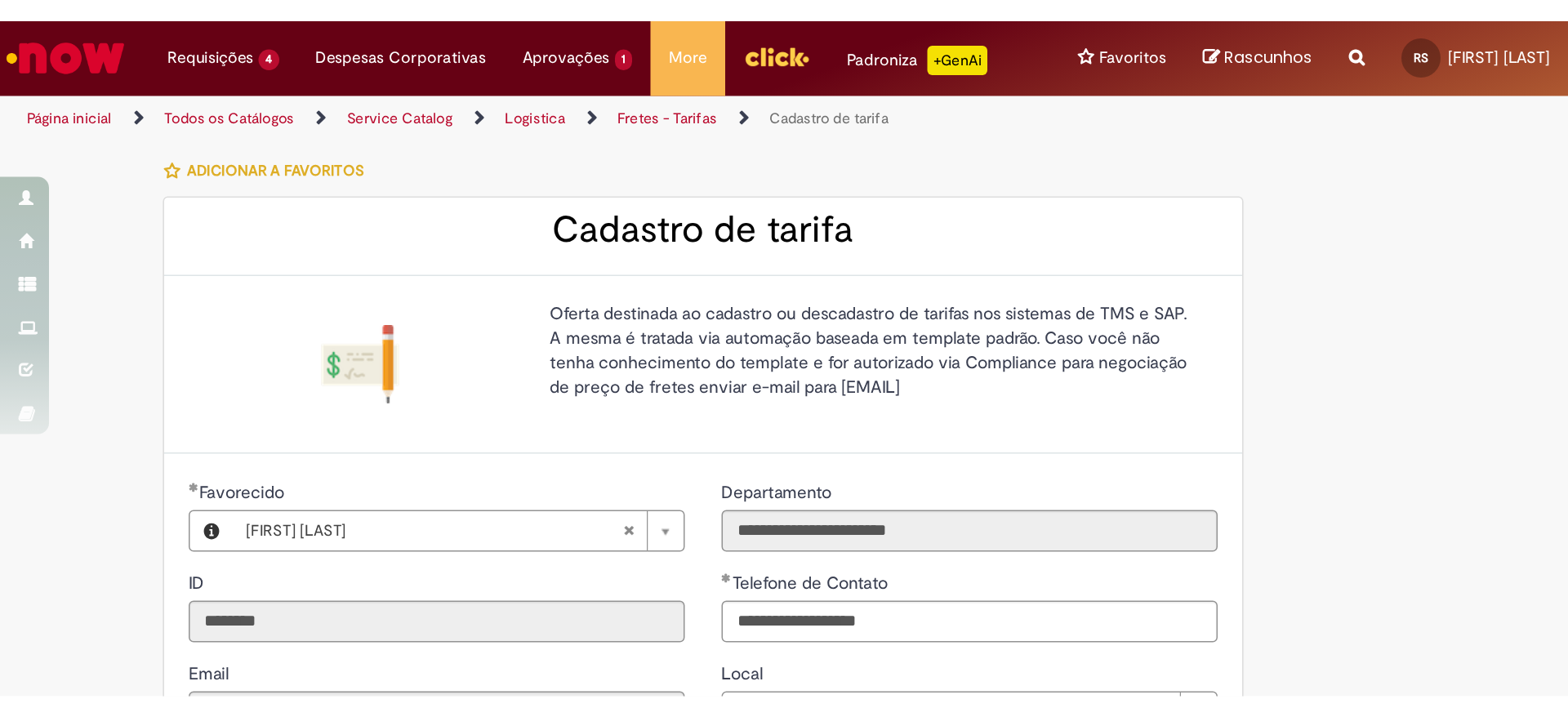 scroll, scrollTop: 0, scrollLeft: 0, axis: both 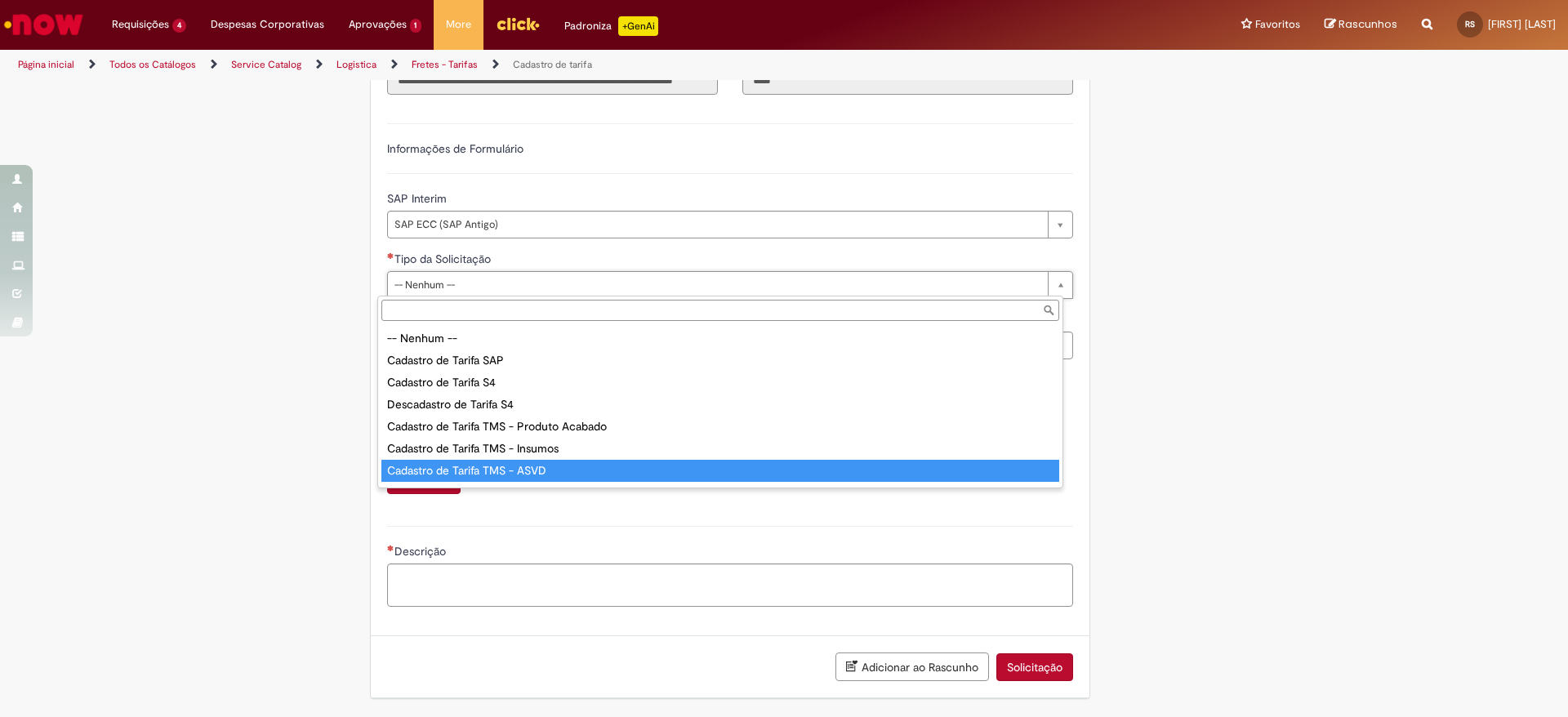 type on "**********" 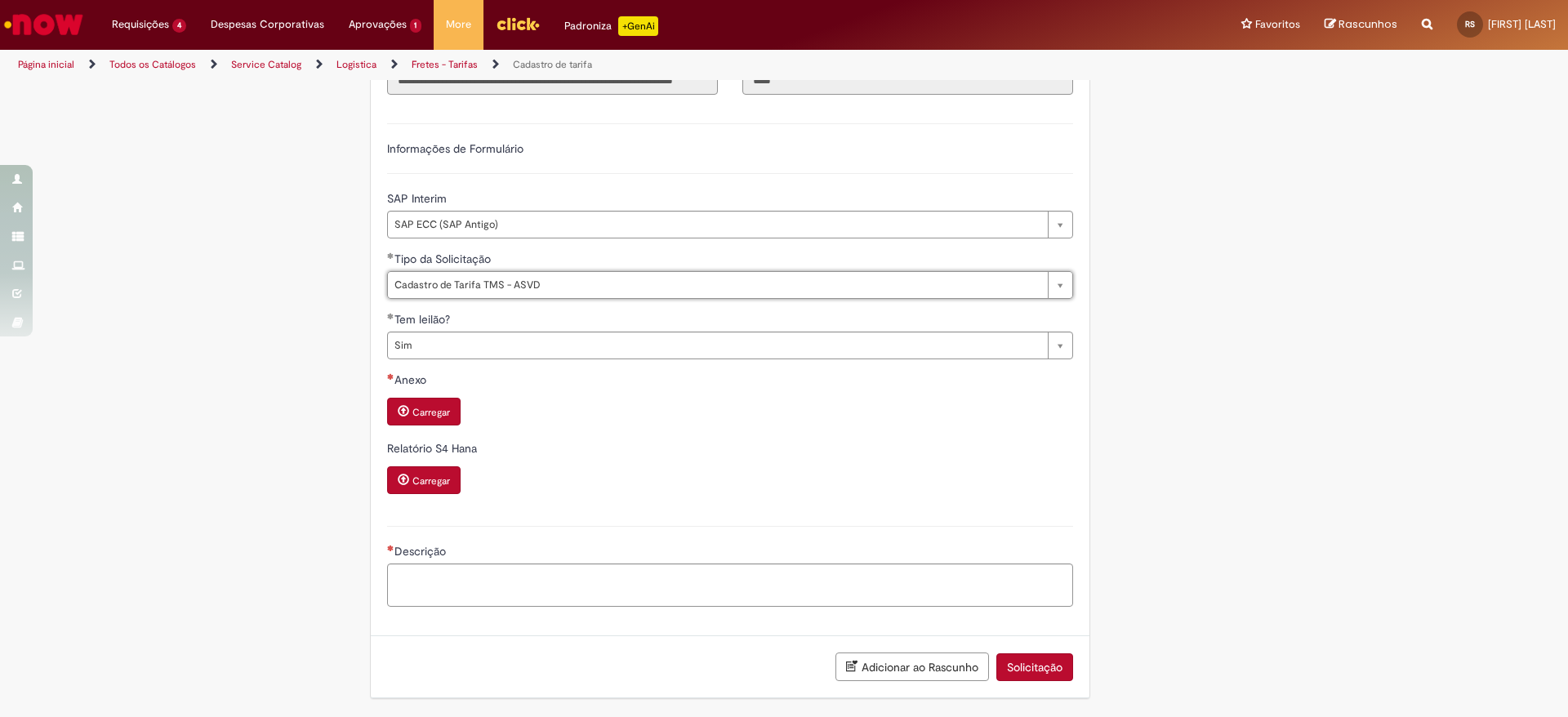 click on "Tire dúvidas com LupiAssist    +GenAI
Oi! Eu sou LupiAssist, uma Inteligência Artificial Generativa em constante aprendizado   Meu conteúdo é monitorado para trazer uma melhor experiência
Dúvidas comuns:
Só mais um instante, estou consultando nossas bases de conhecimento  e escrevendo a melhor resposta pra você!
Title
Lorem ipsum dolor sit amet    Fazer uma nova pergunta
Gerei esta resposta utilizando IA Generativa em conjunto com os nossos padrões. Em caso de divergência, os documentos oficiais prevalecerão.
Saiba mais em:
Ou ligue para:
E aí, te ajudei?
Sim, obrigado!" at bounding box center [784, 179] 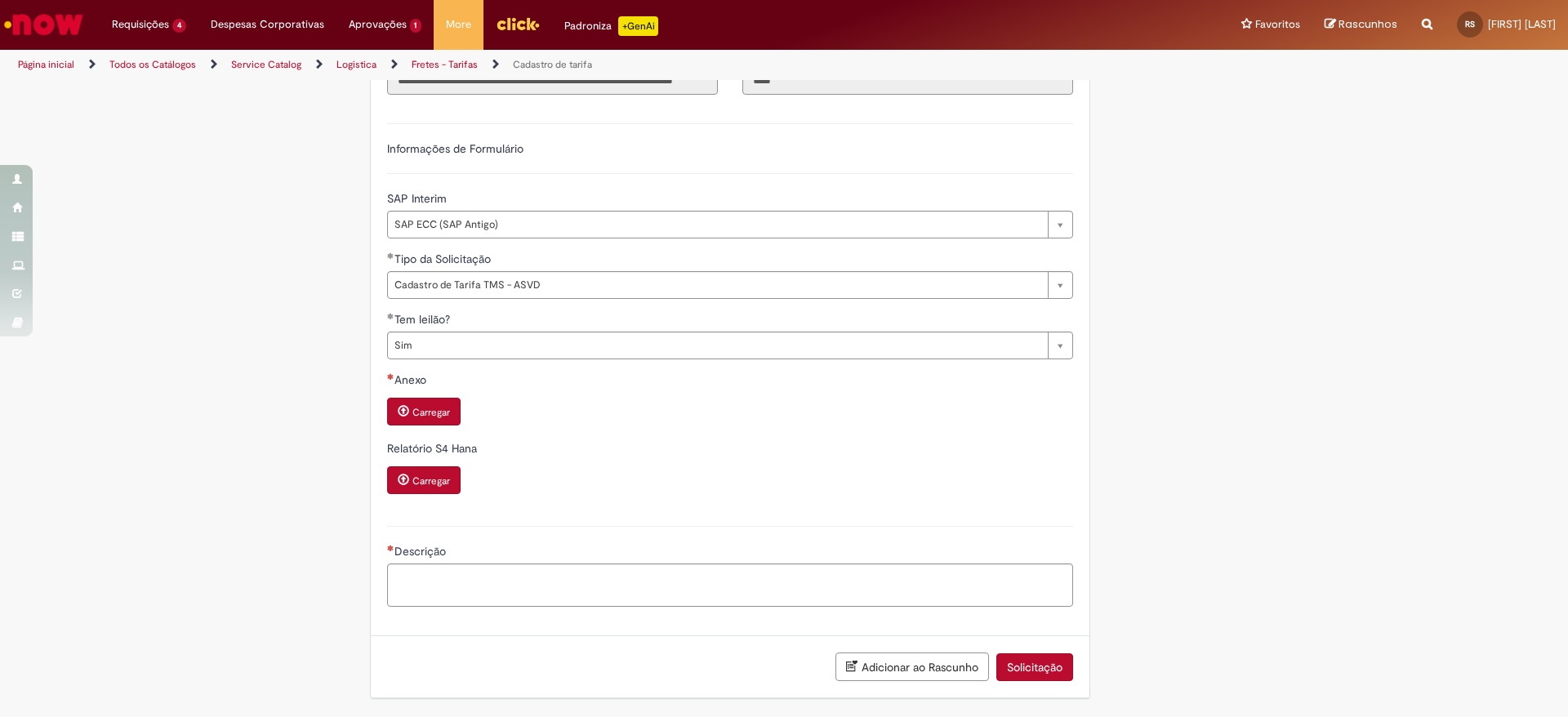click on "Carregar" at bounding box center [431, 412] 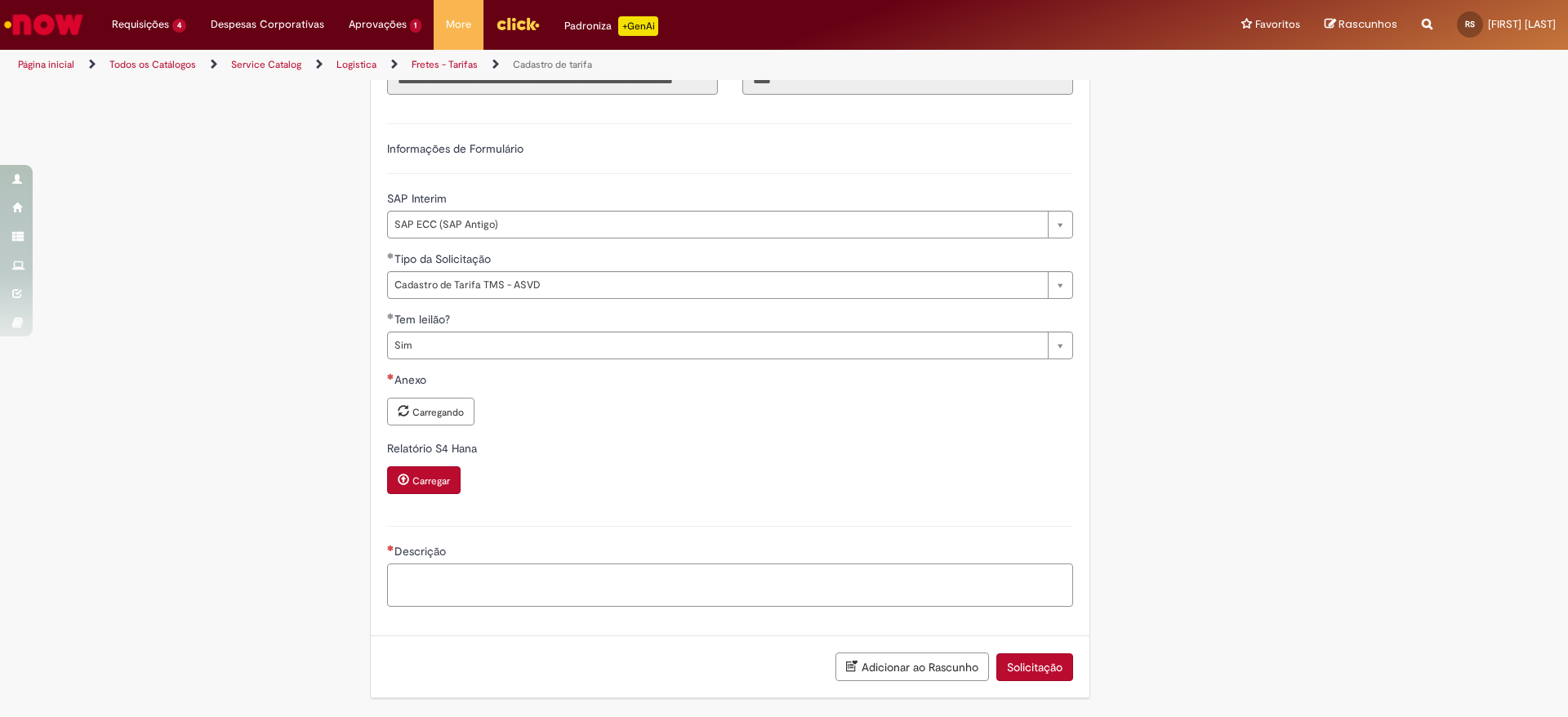 click on "Descrição" at bounding box center (730, 585) 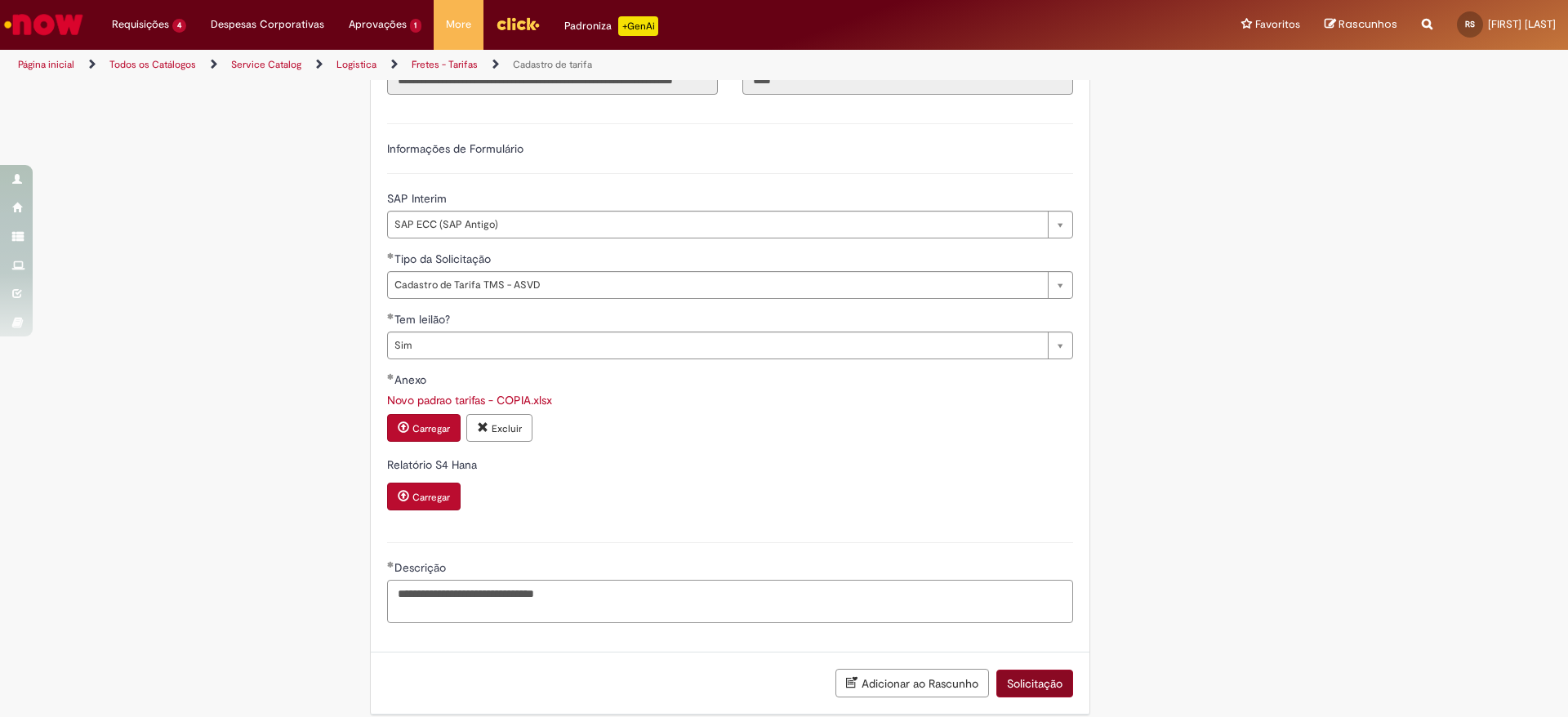 type on "**********" 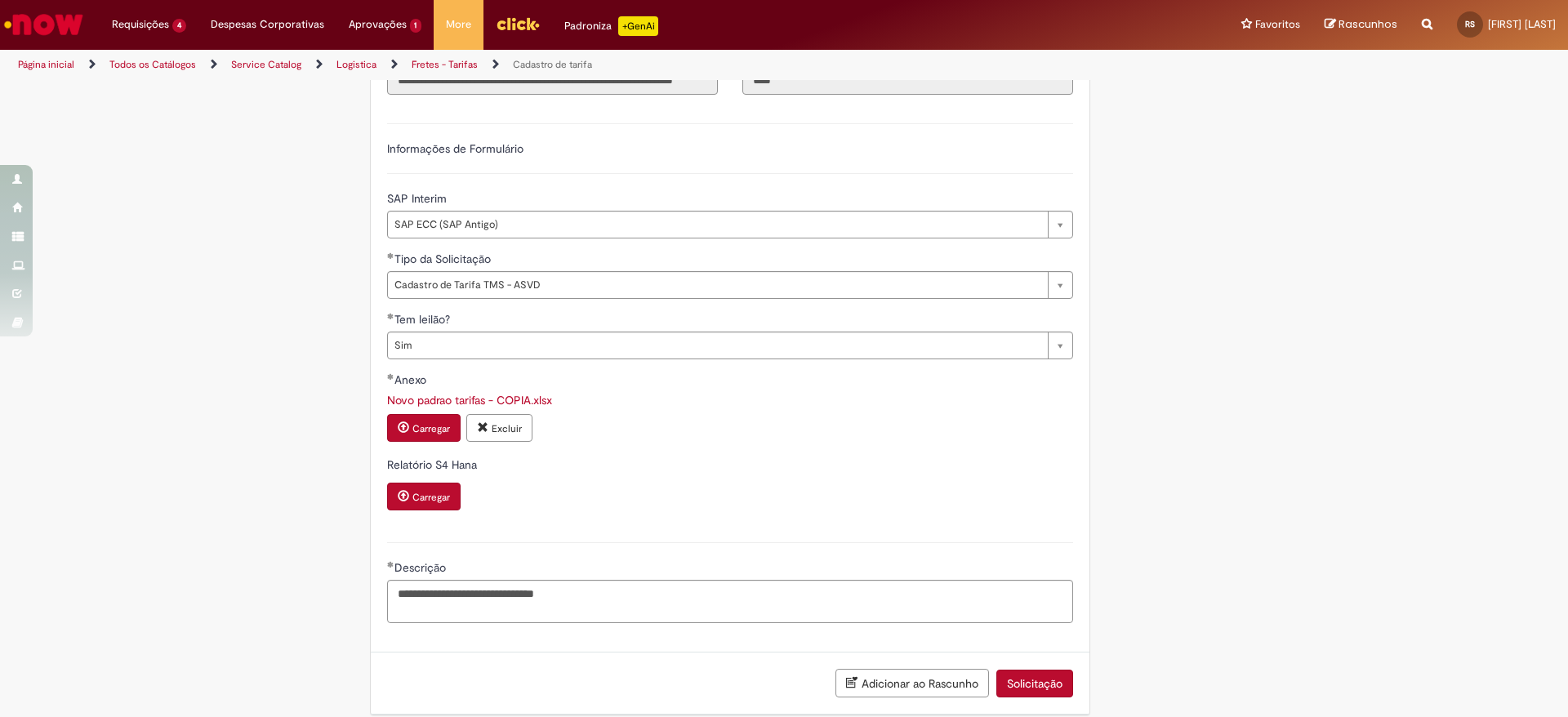 click on "Solicitação" at bounding box center [1035, 684] 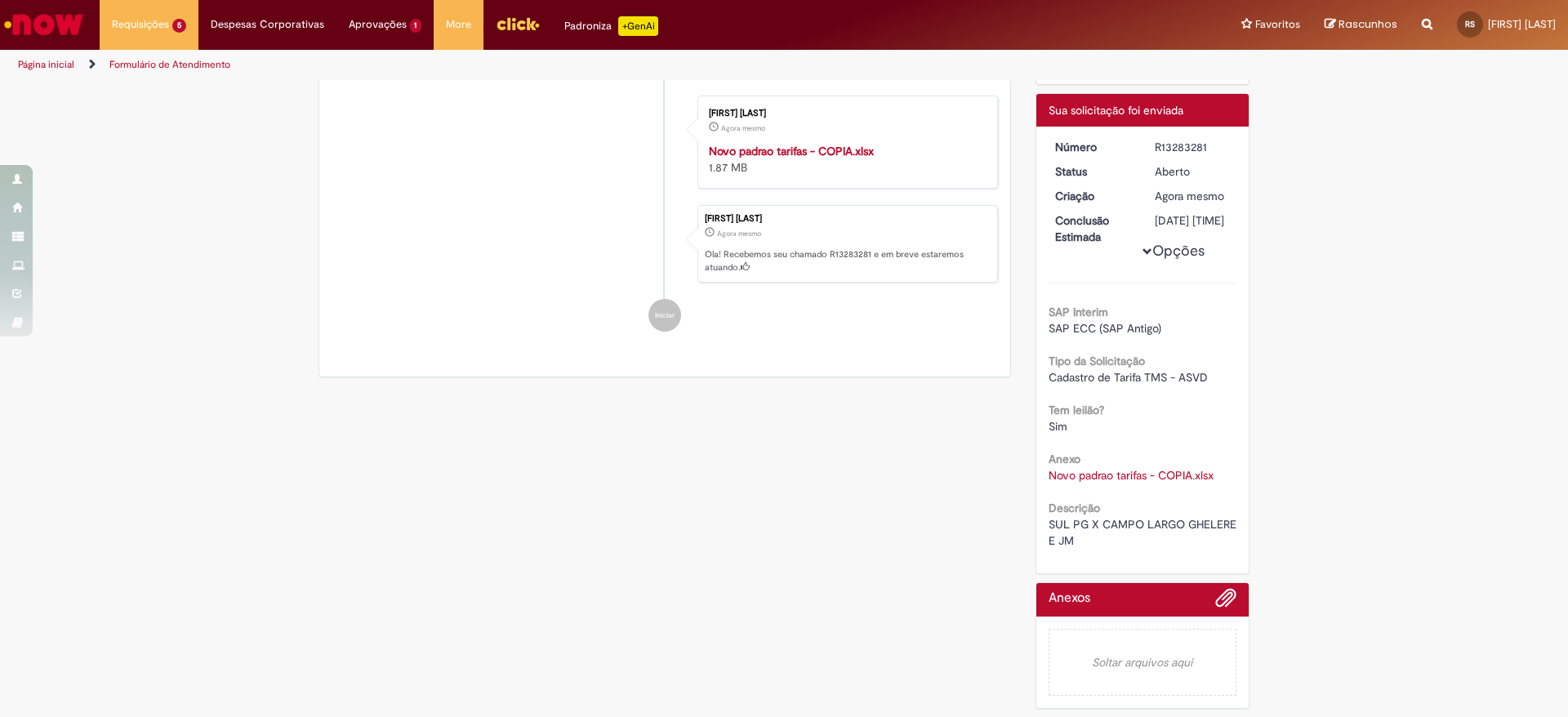 scroll, scrollTop: 0, scrollLeft: 0, axis: both 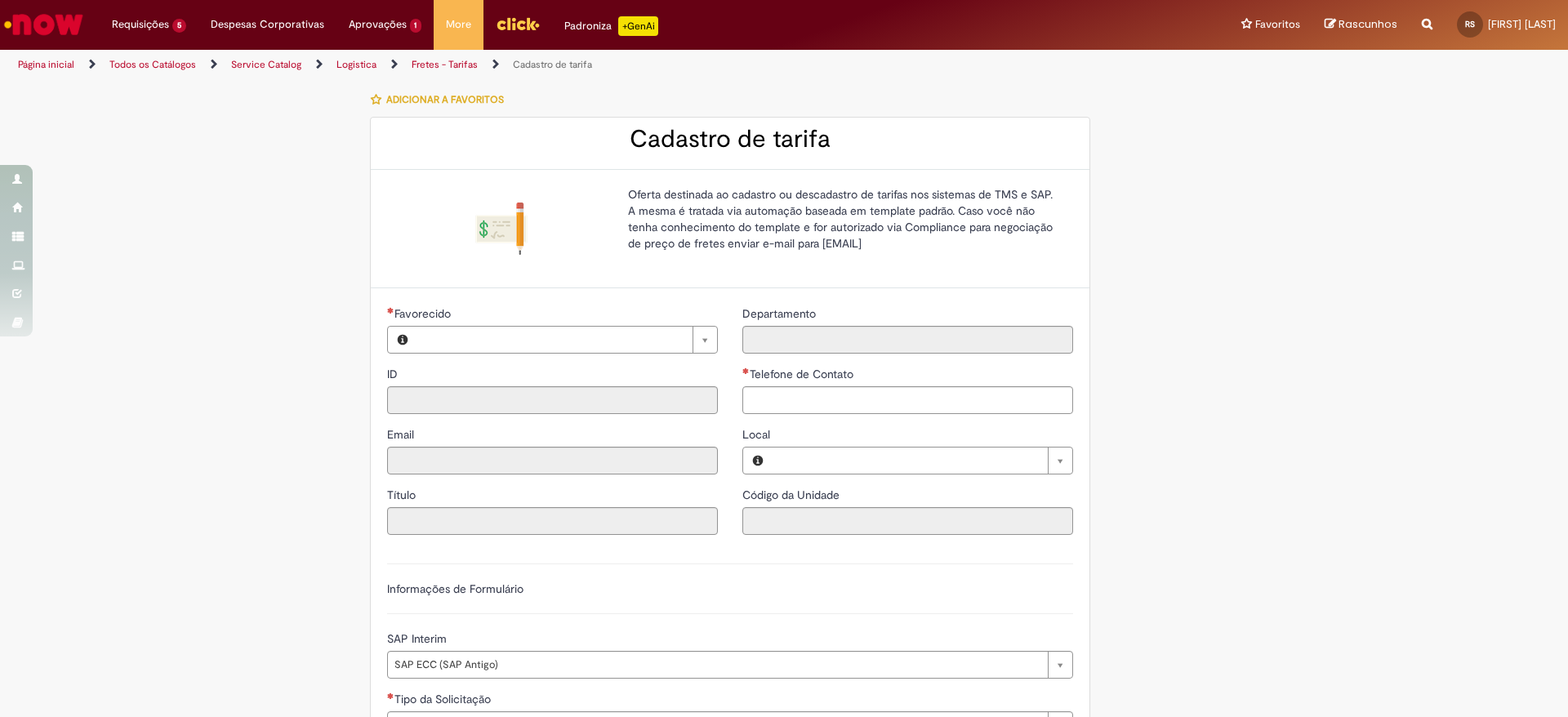 type on "********" 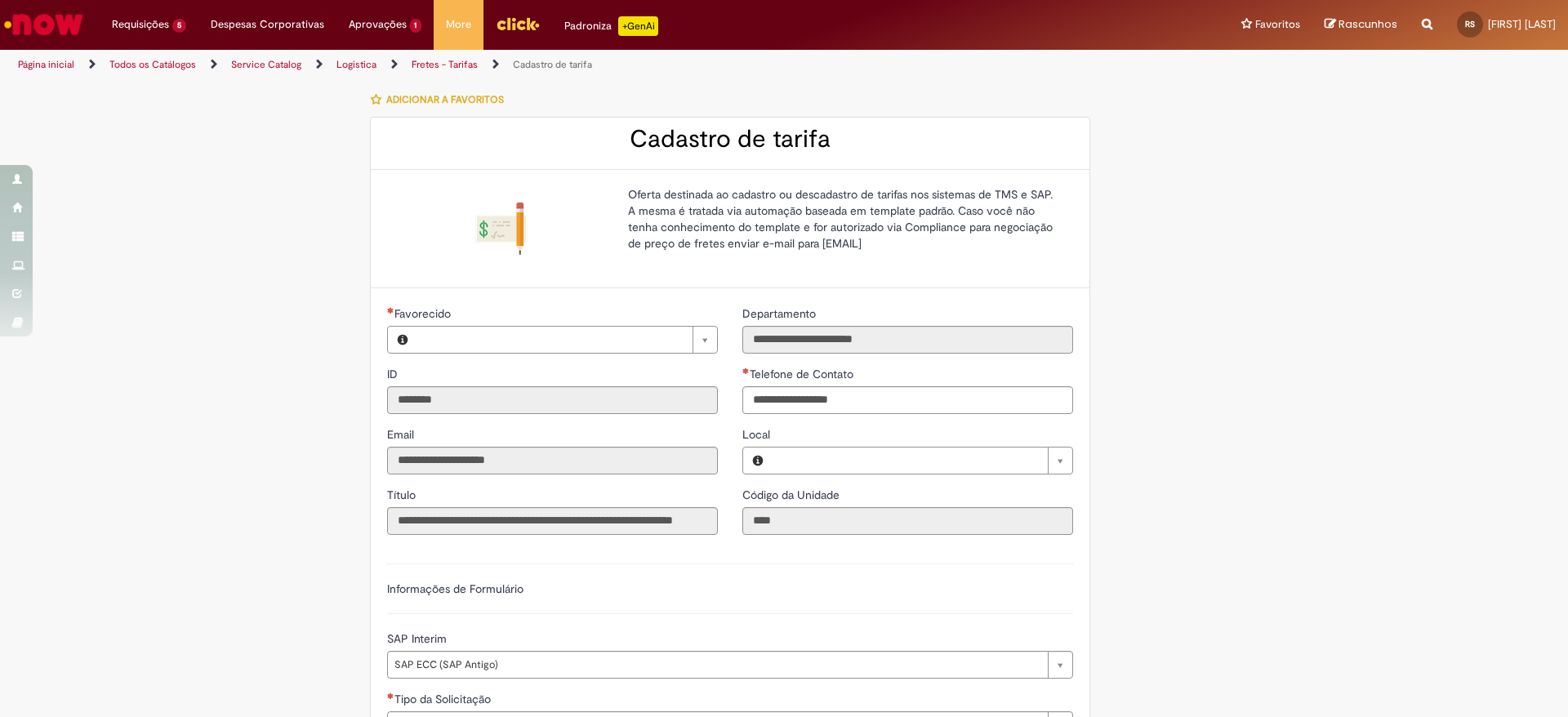 type on "**********" 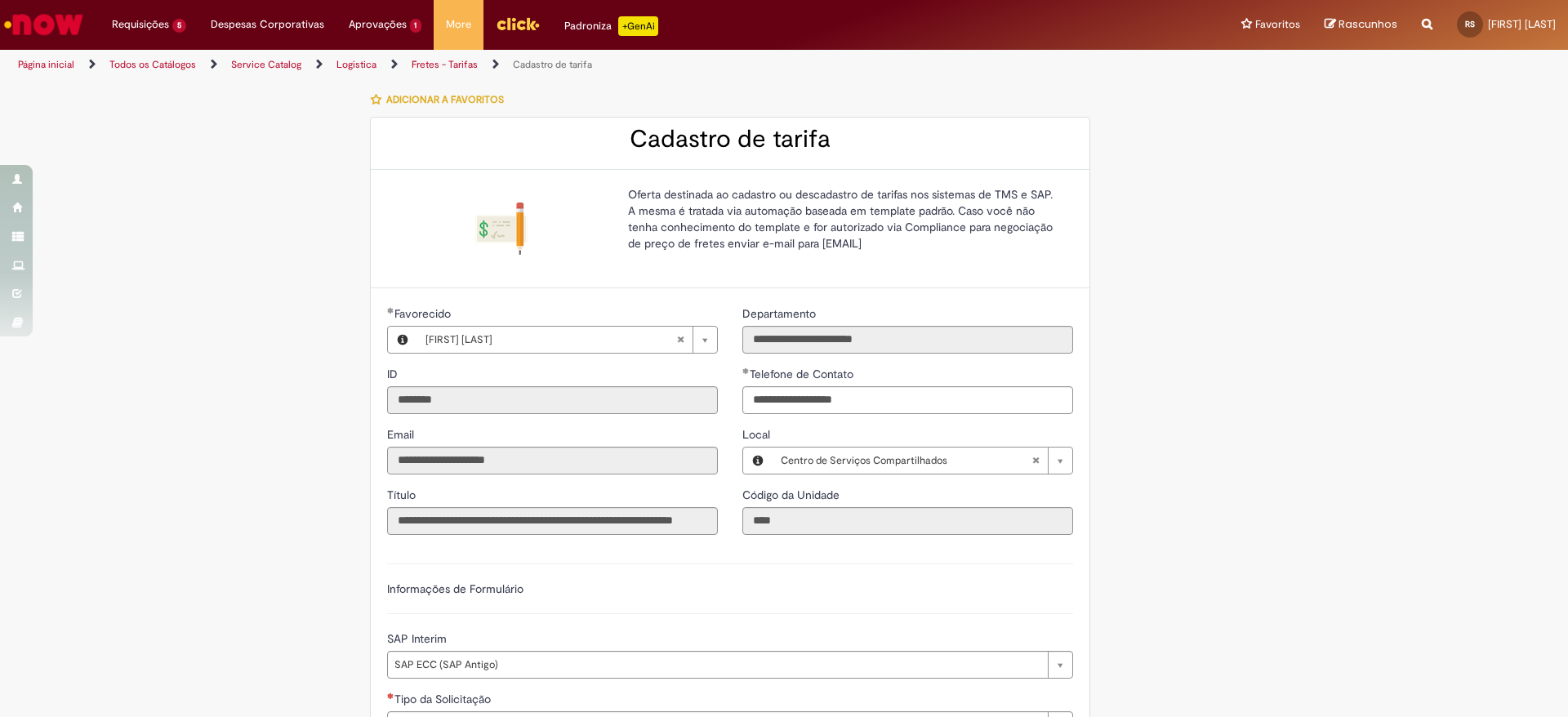 type on "**********" 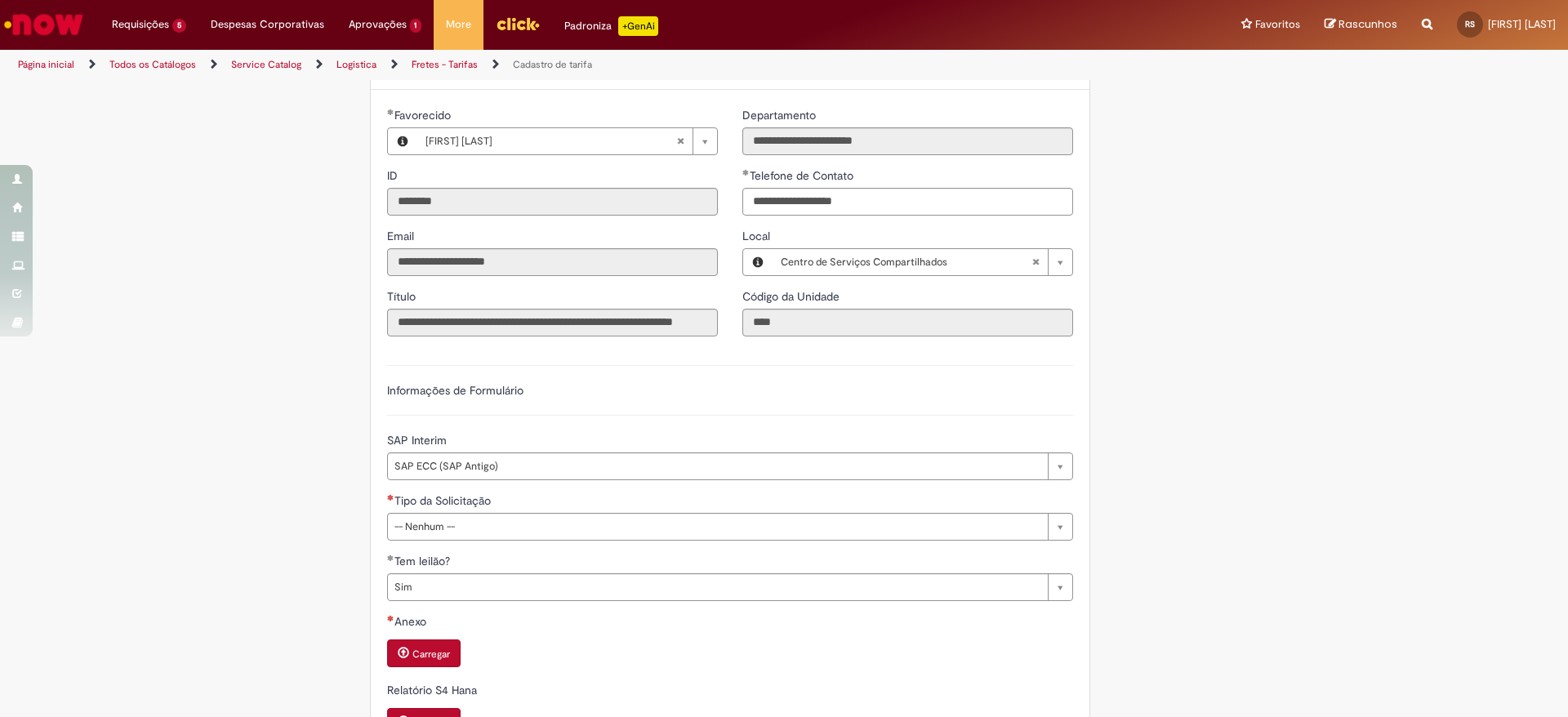 scroll, scrollTop: 245, scrollLeft: 0, axis: vertical 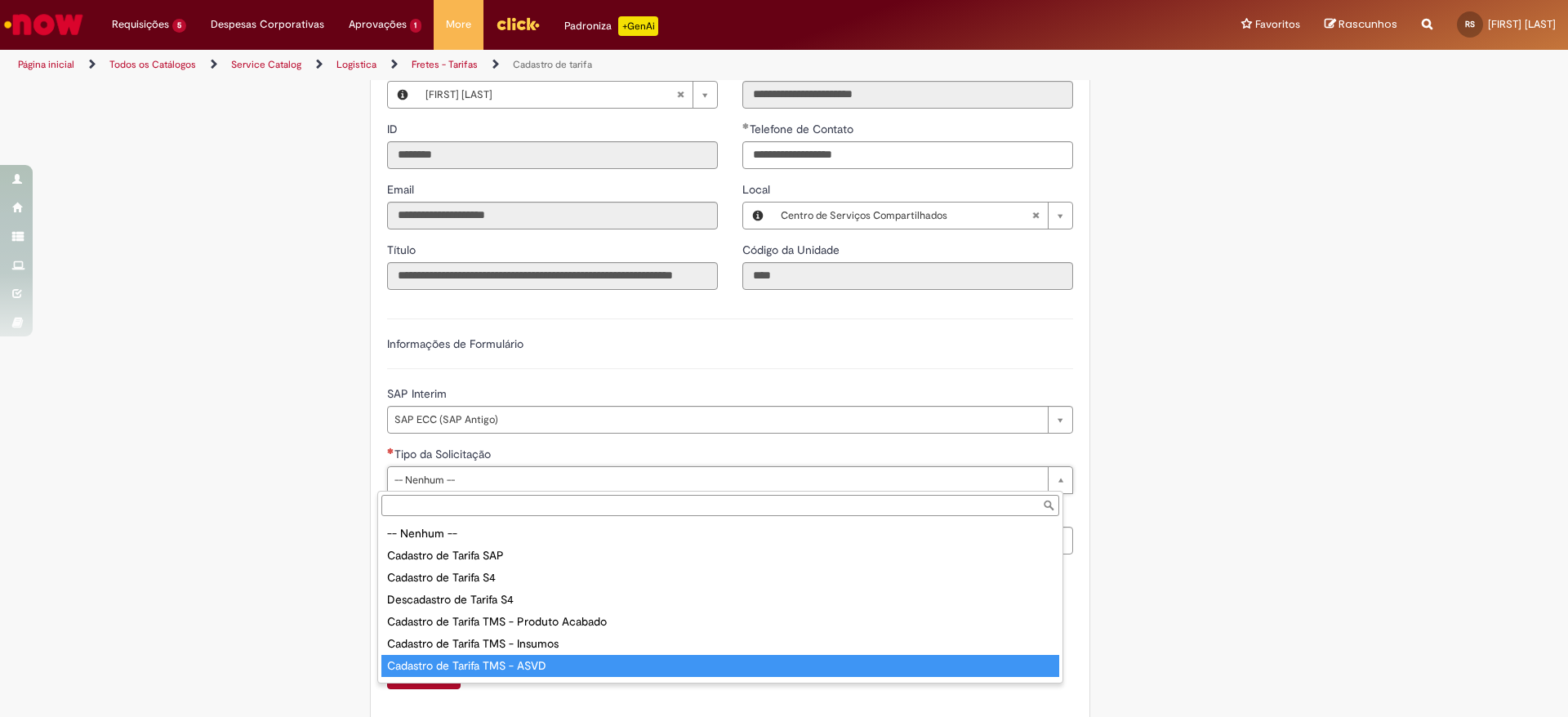 type on "**********" 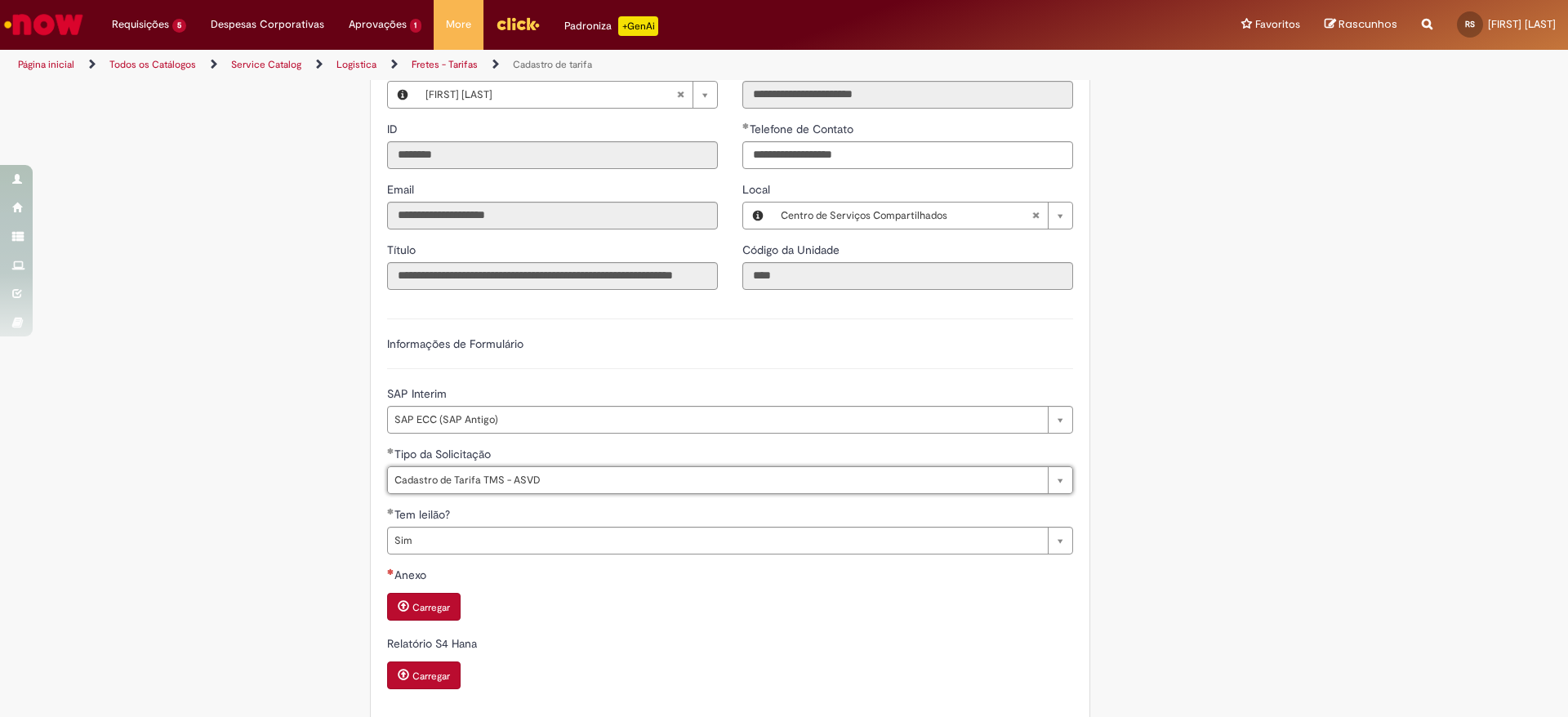 click on "Relatório S4 Hana" at bounding box center [730, 645] 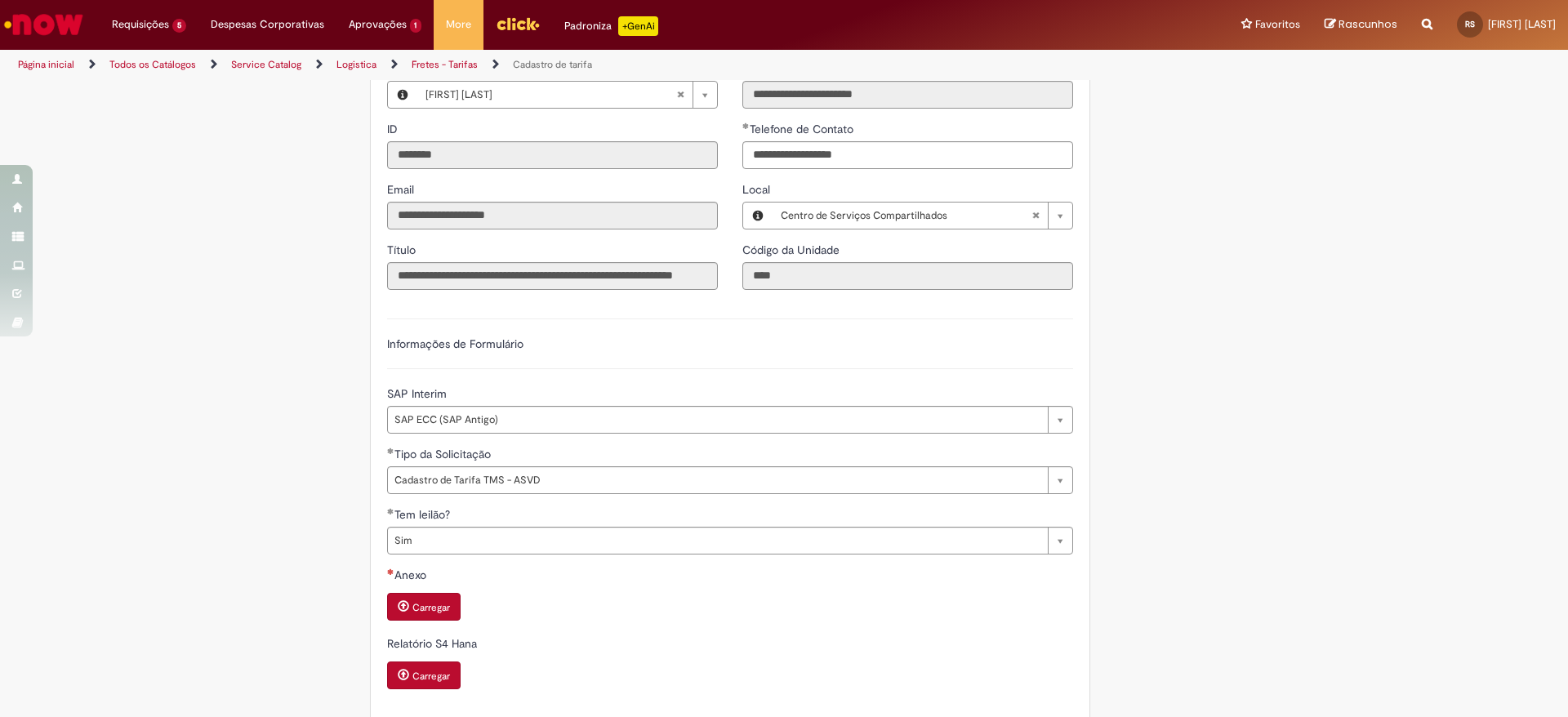 scroll, scrollTop: 367, scrollLeft: 0, axis: vertical 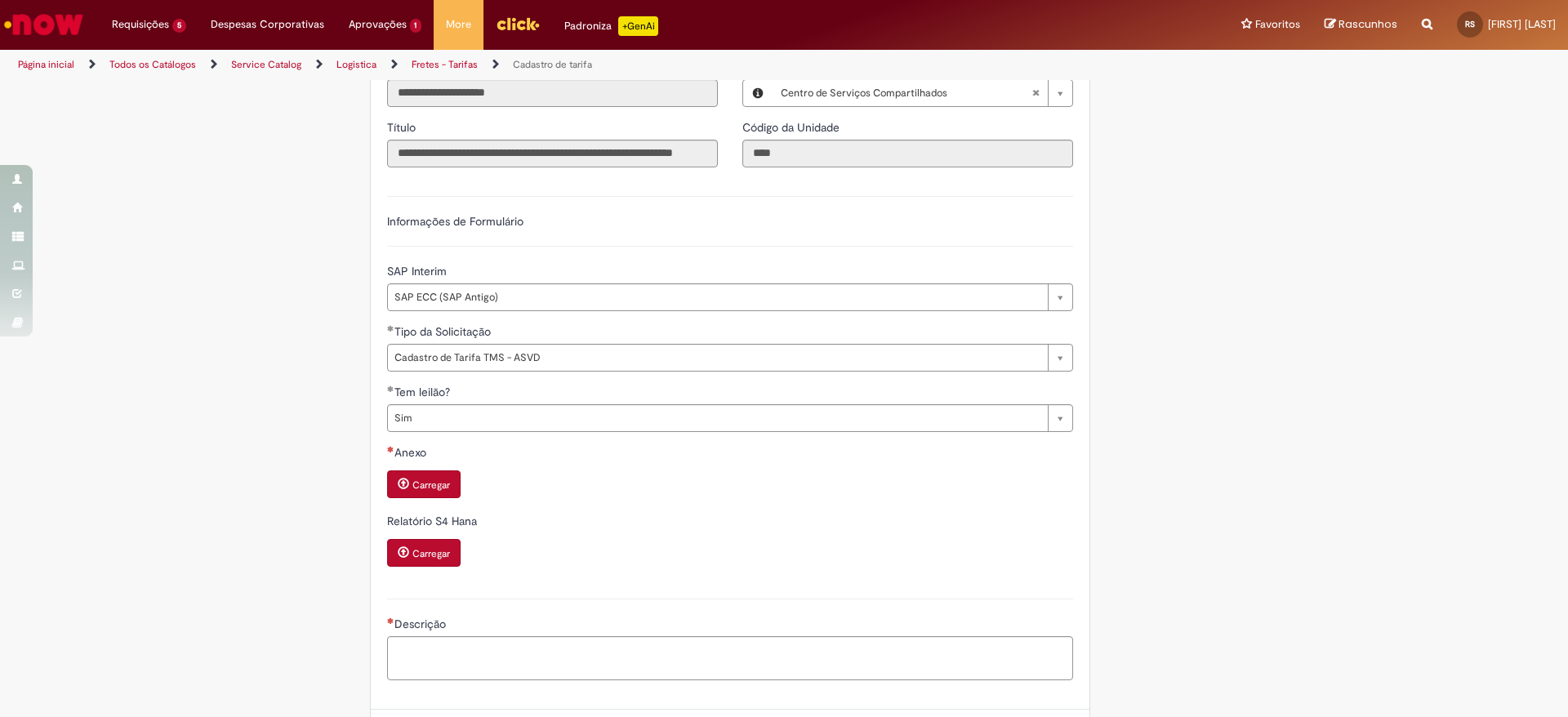click at bounding box center [403, 483] 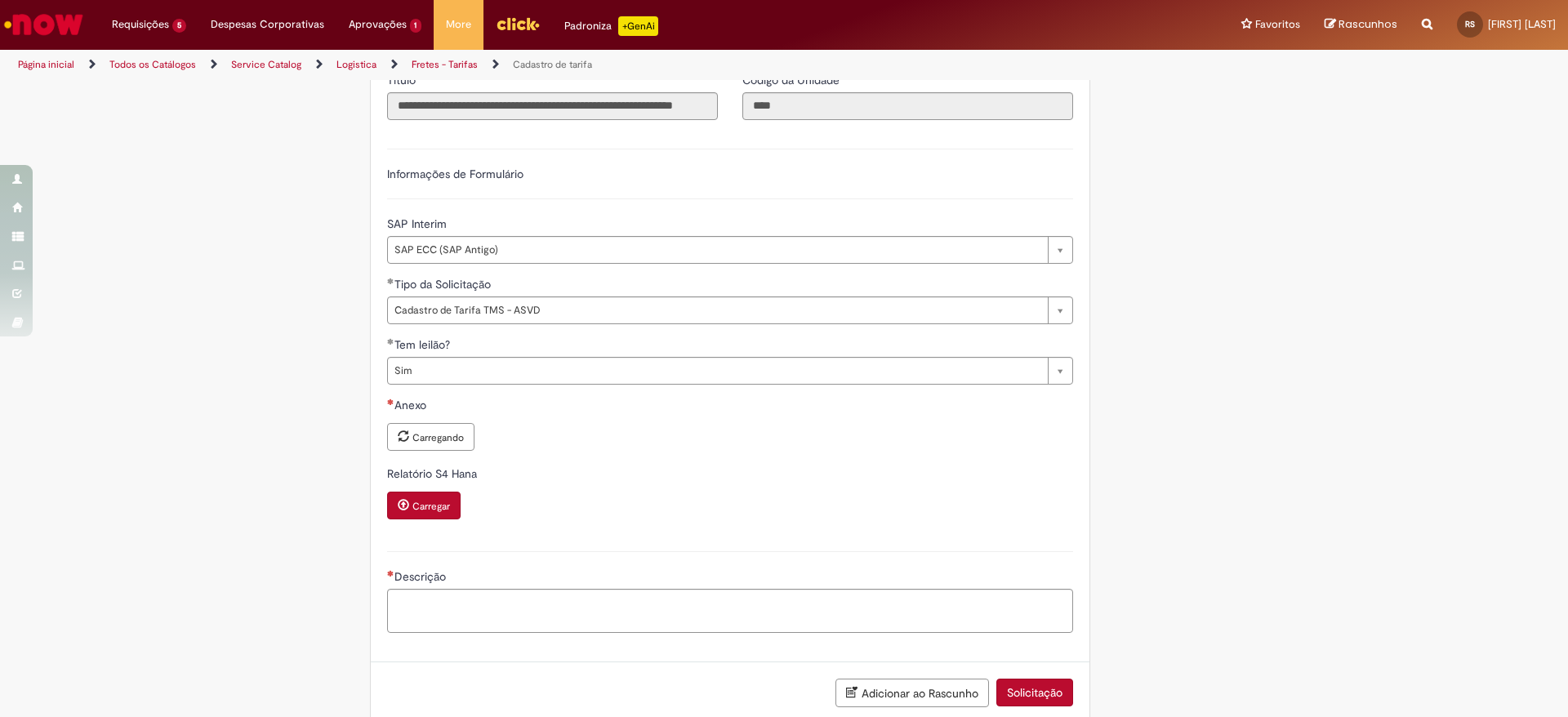 scroll, scrollTop: 441, scrollLeft: 0, axis: vertical 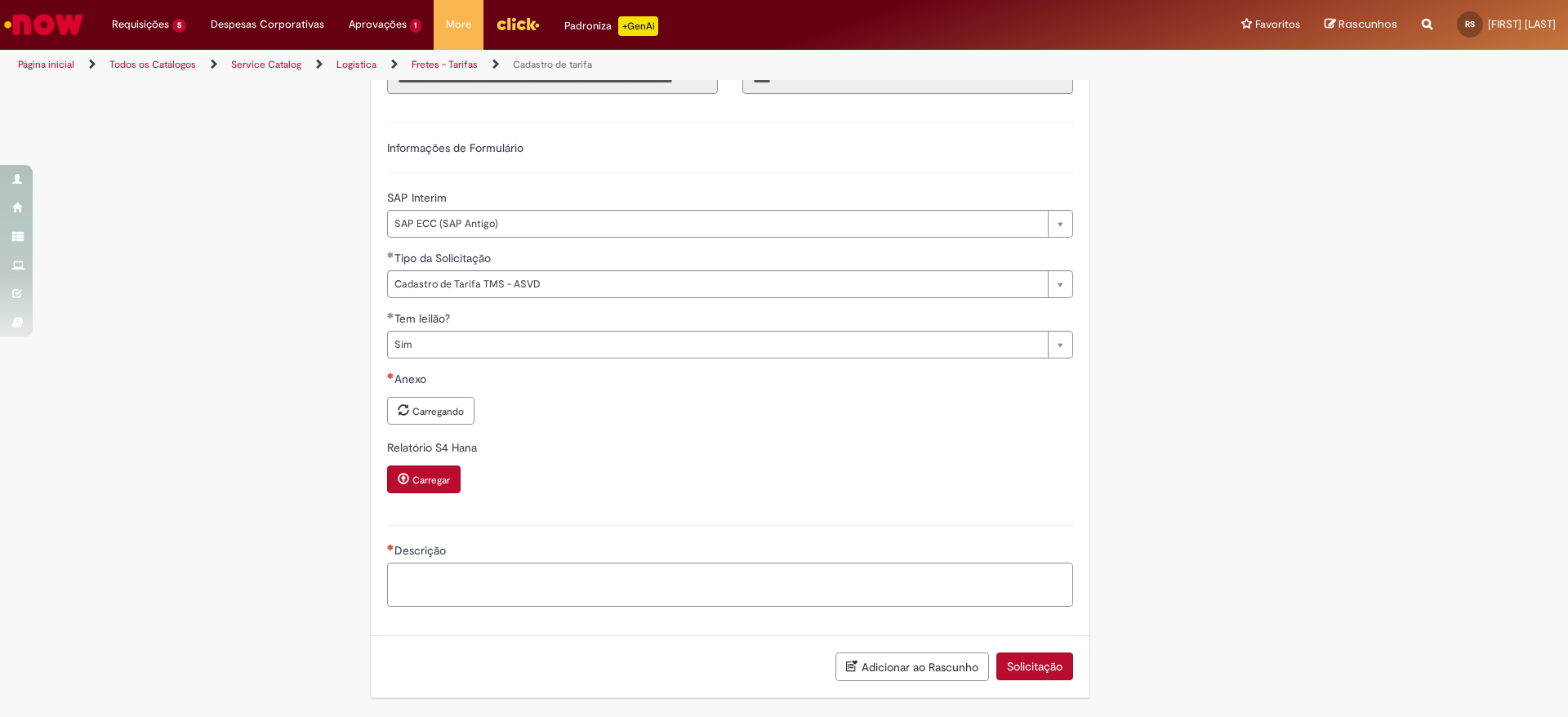 click on "Descrição" at bounding box center (730, 585) 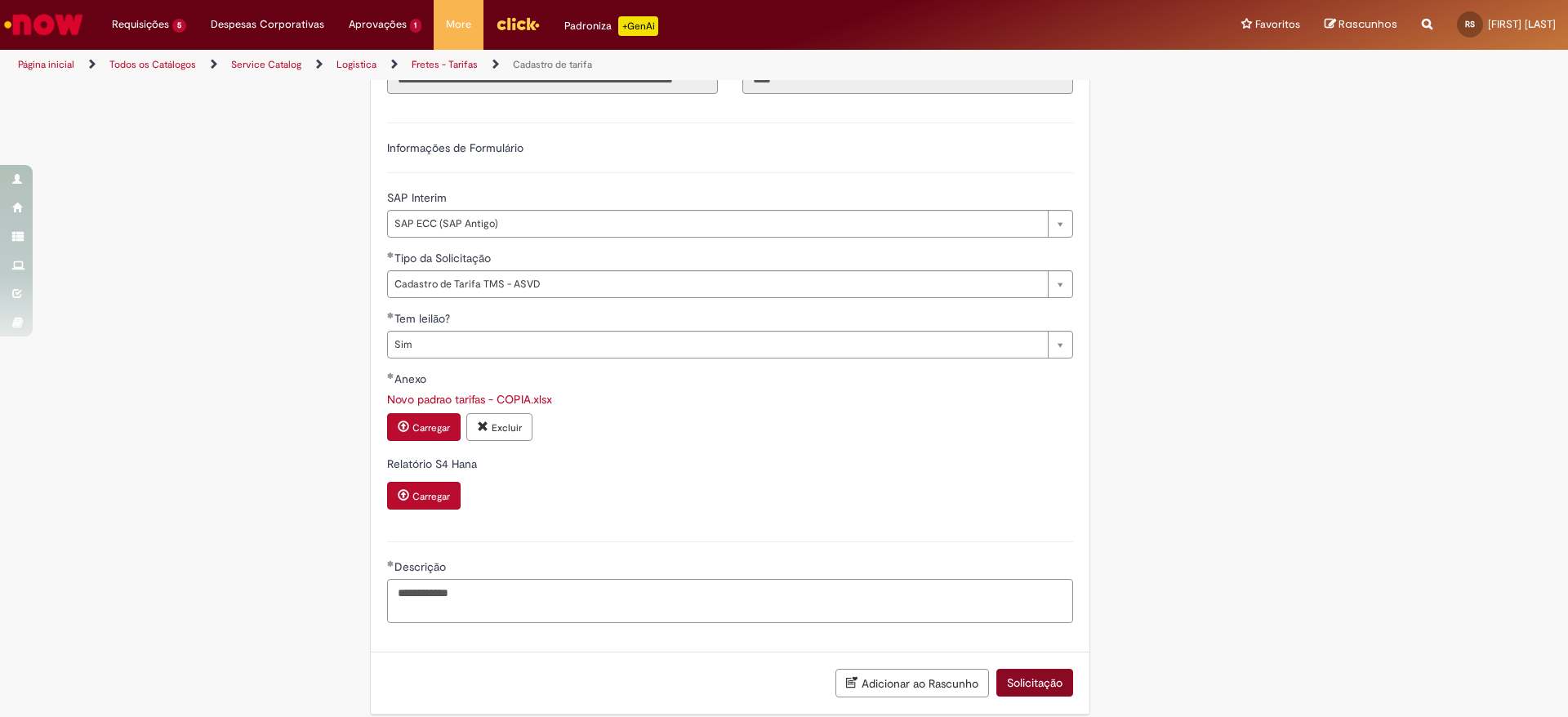 type on "**********" 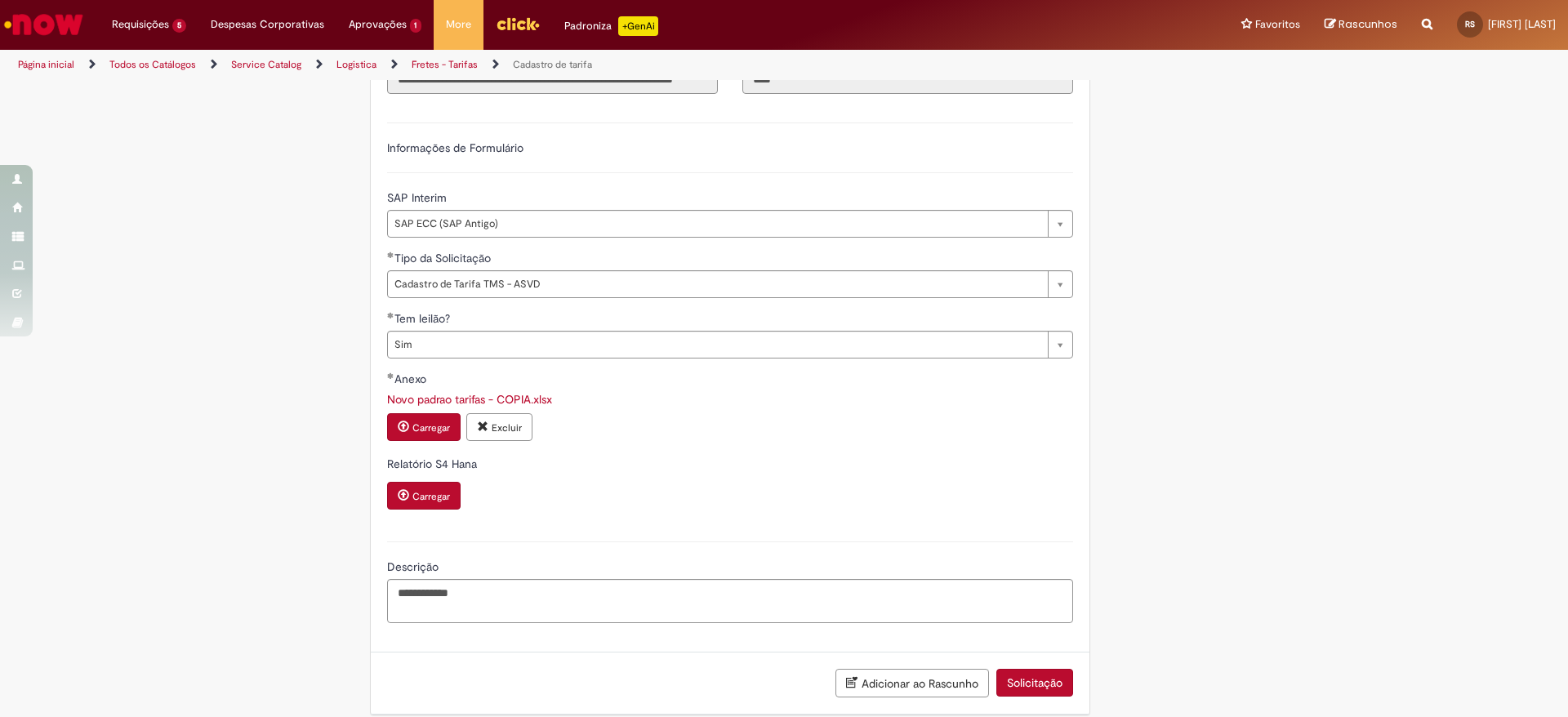 click on "Solicitação" at bounding box center [1035, 683] 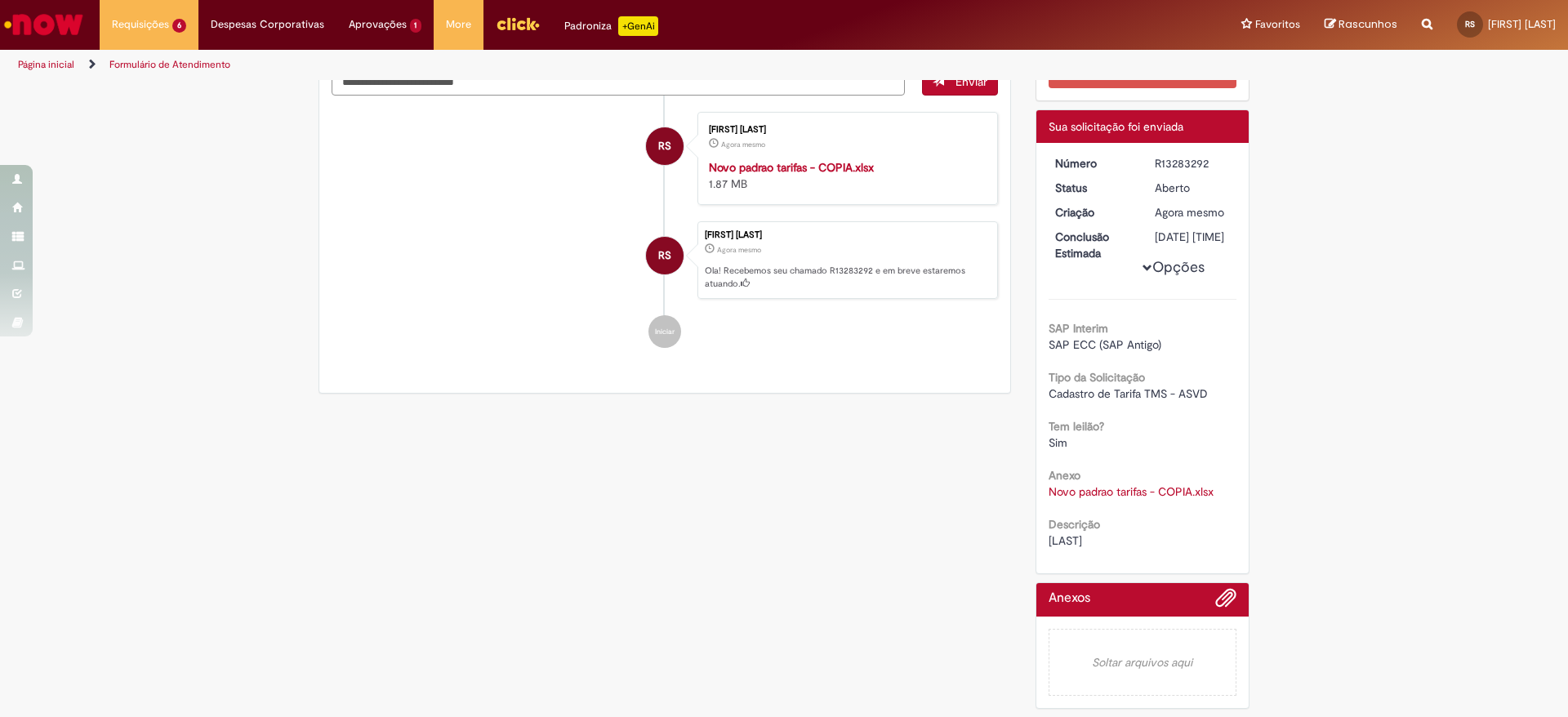 scroll, scrollTop: 0, scrollLeft: 0, axis: both 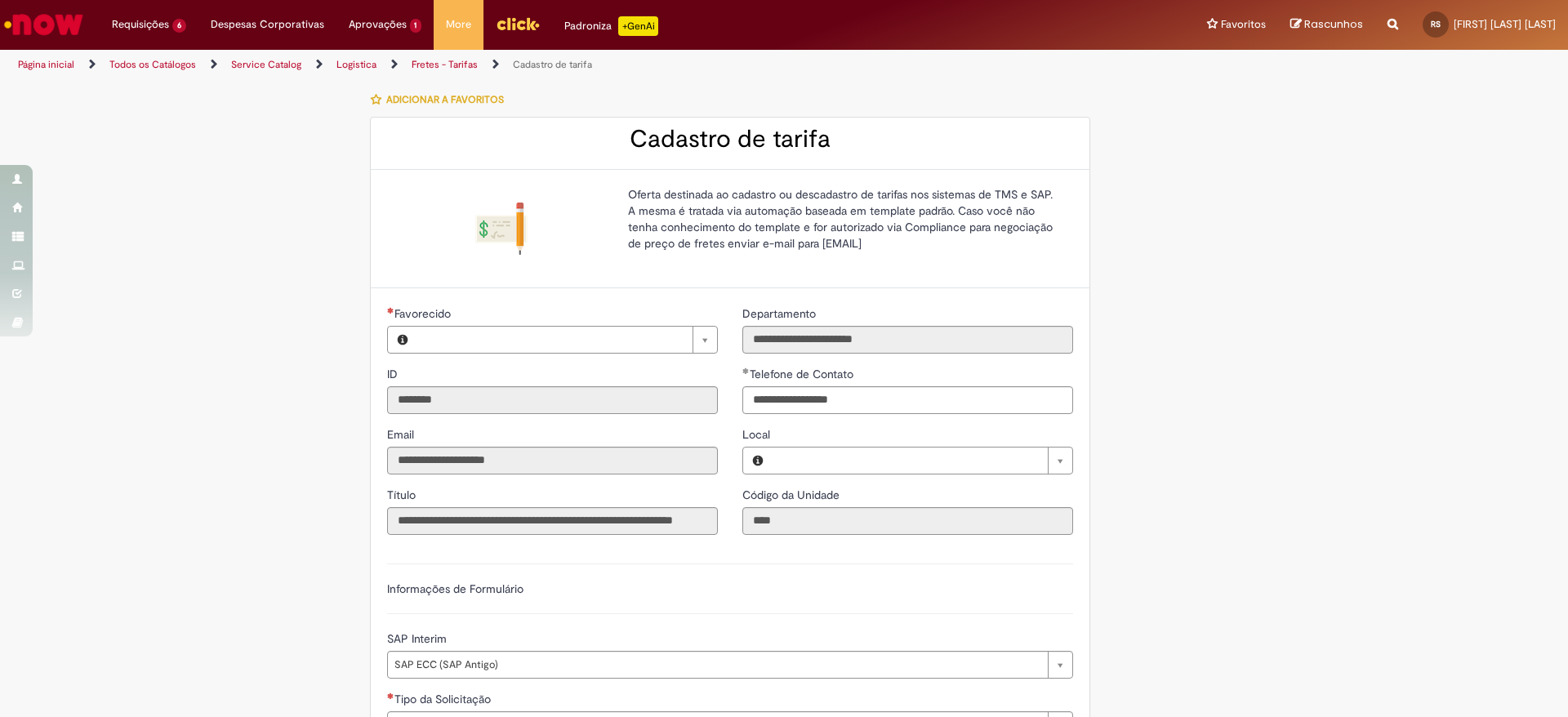 type on "**********" 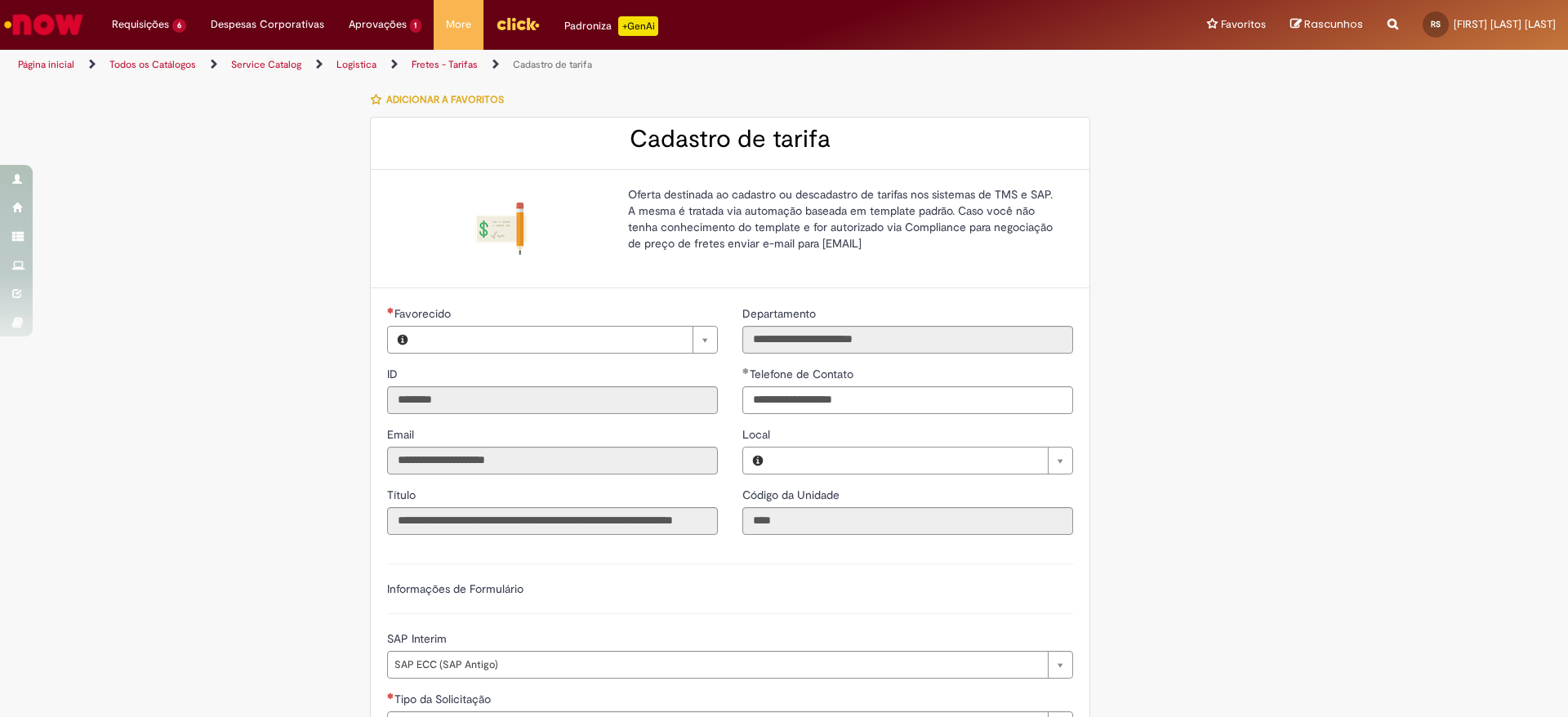 scroll, scrollTop: 0, scrollLeft: 0, axis: both 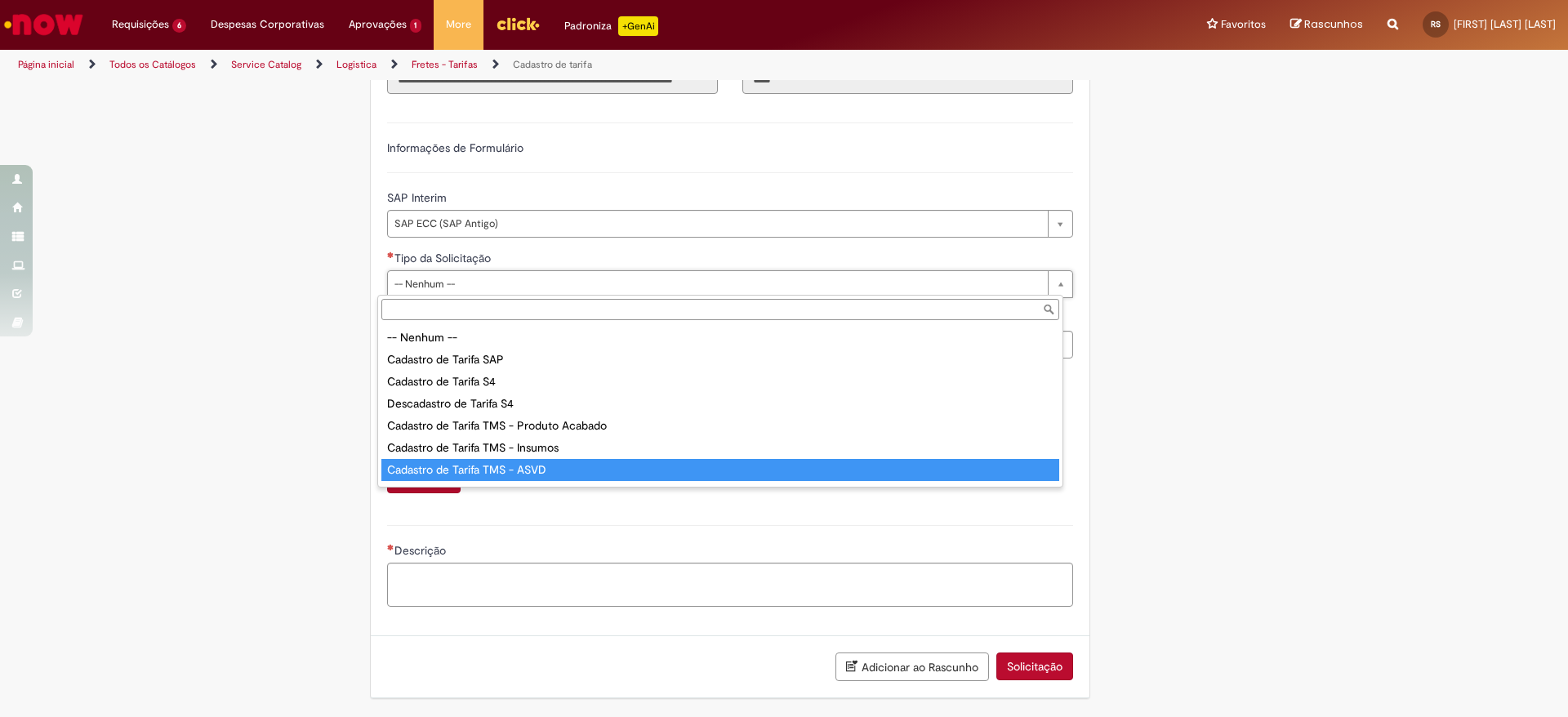 type on "**********" 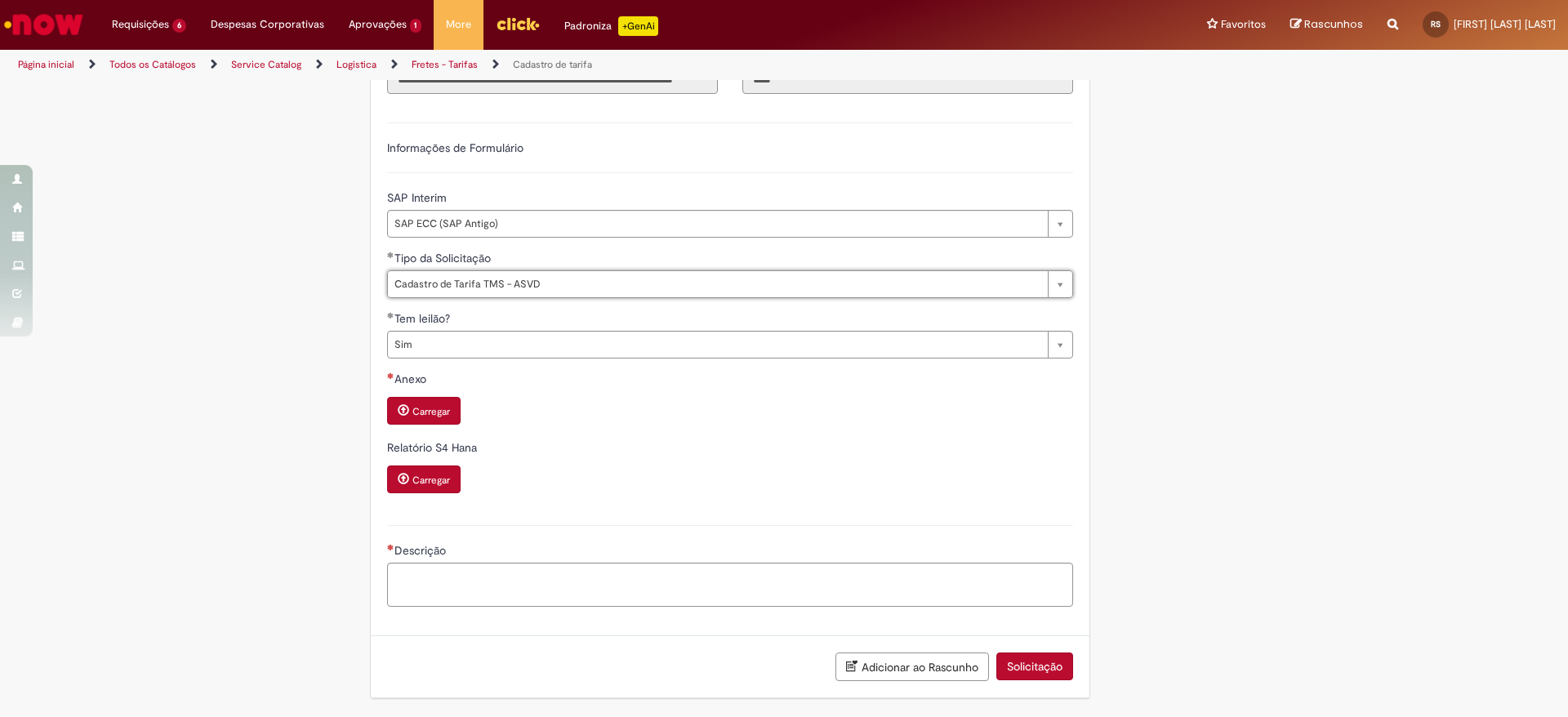 drag, startPoint x: 1374, startPoint y: 368, endPoint x: 1104, endPoint y: 386, distance: 270.59933 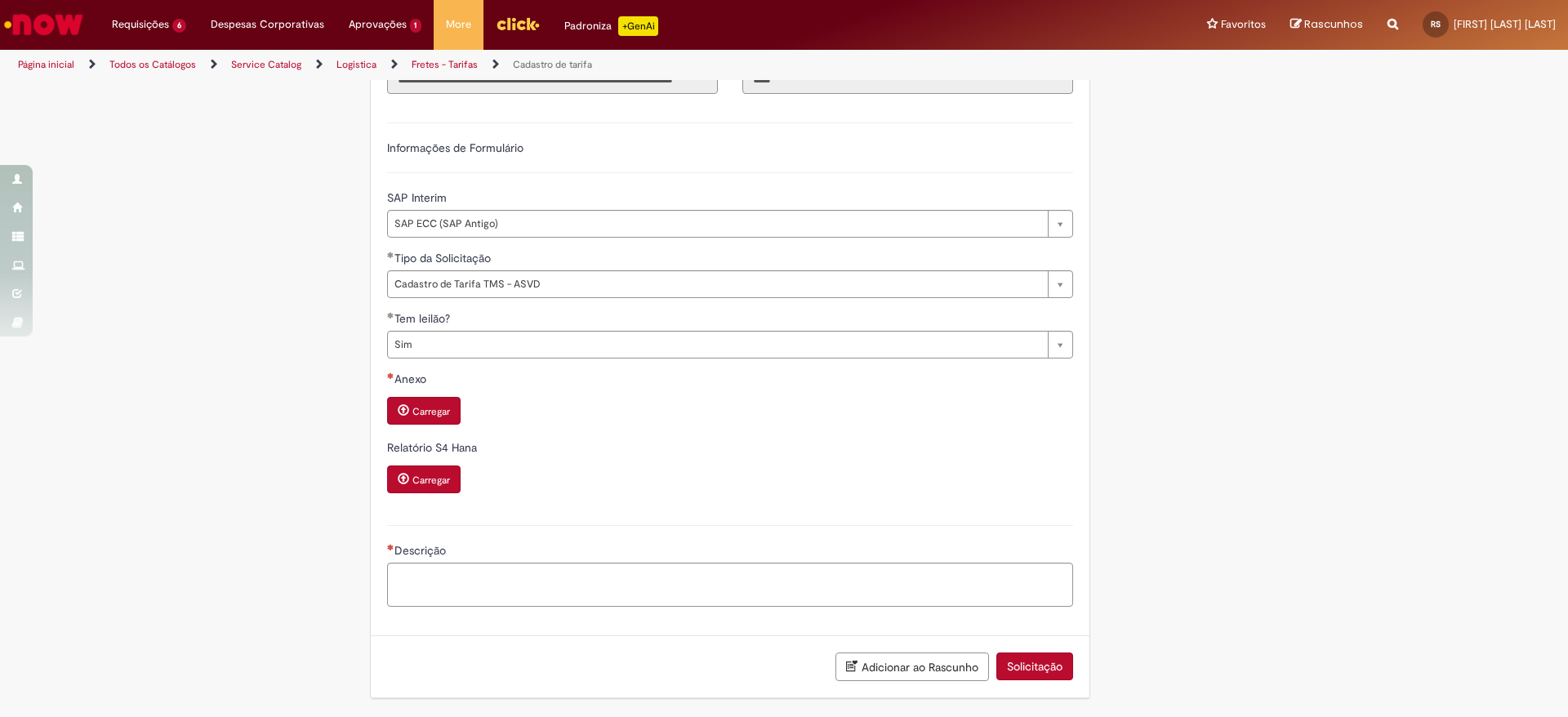 click on "Carregar" at bounding box center [431, 412] 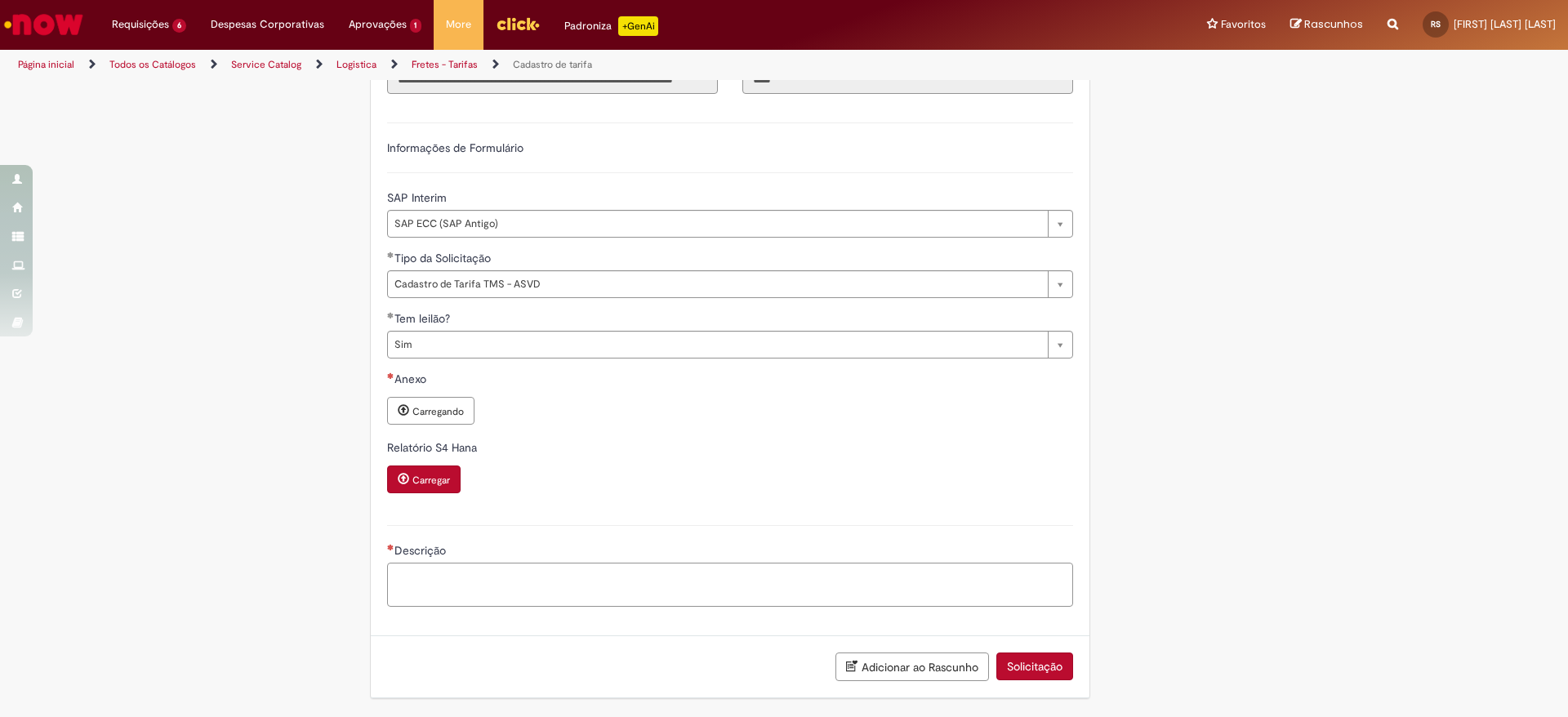 click on "Descrição" at bounding box center [730, 585] 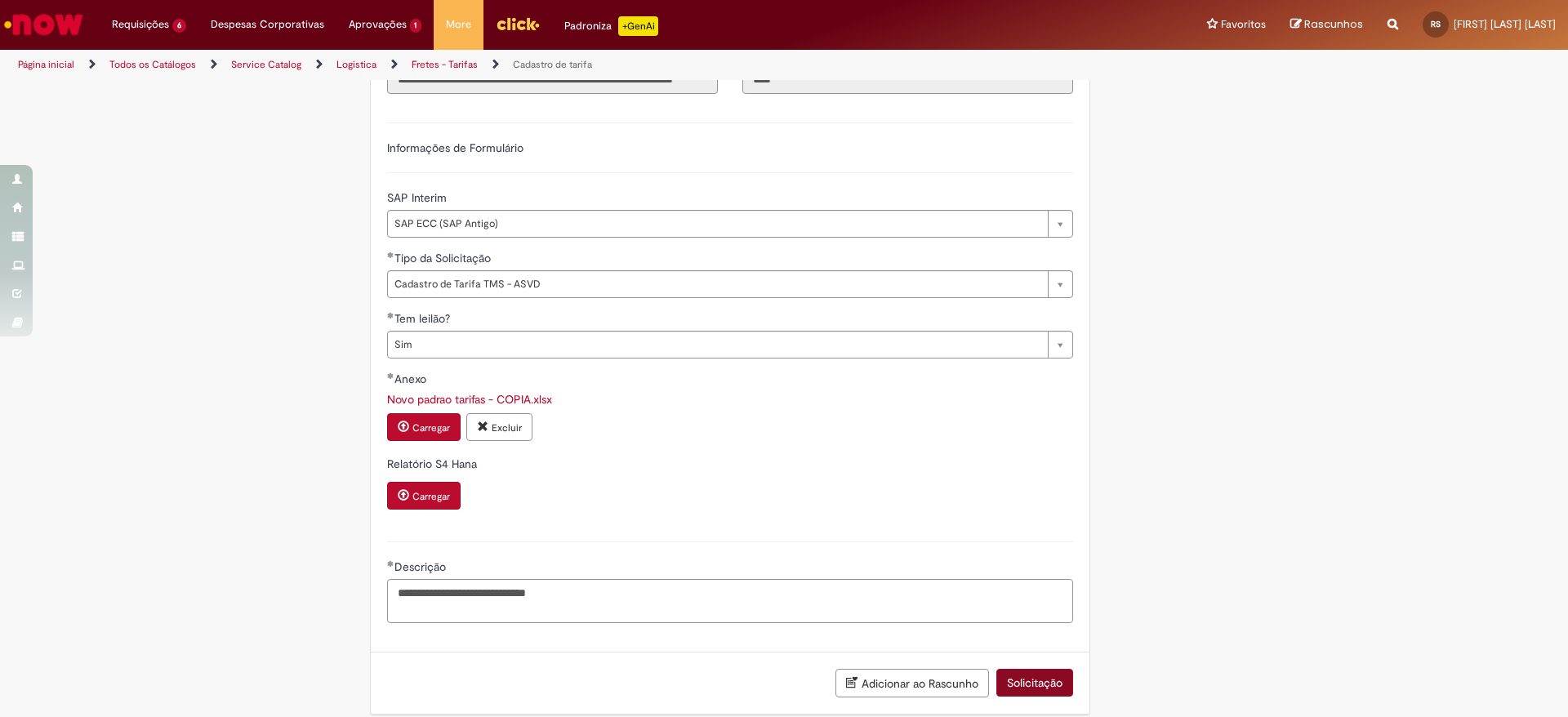 type on "**********" 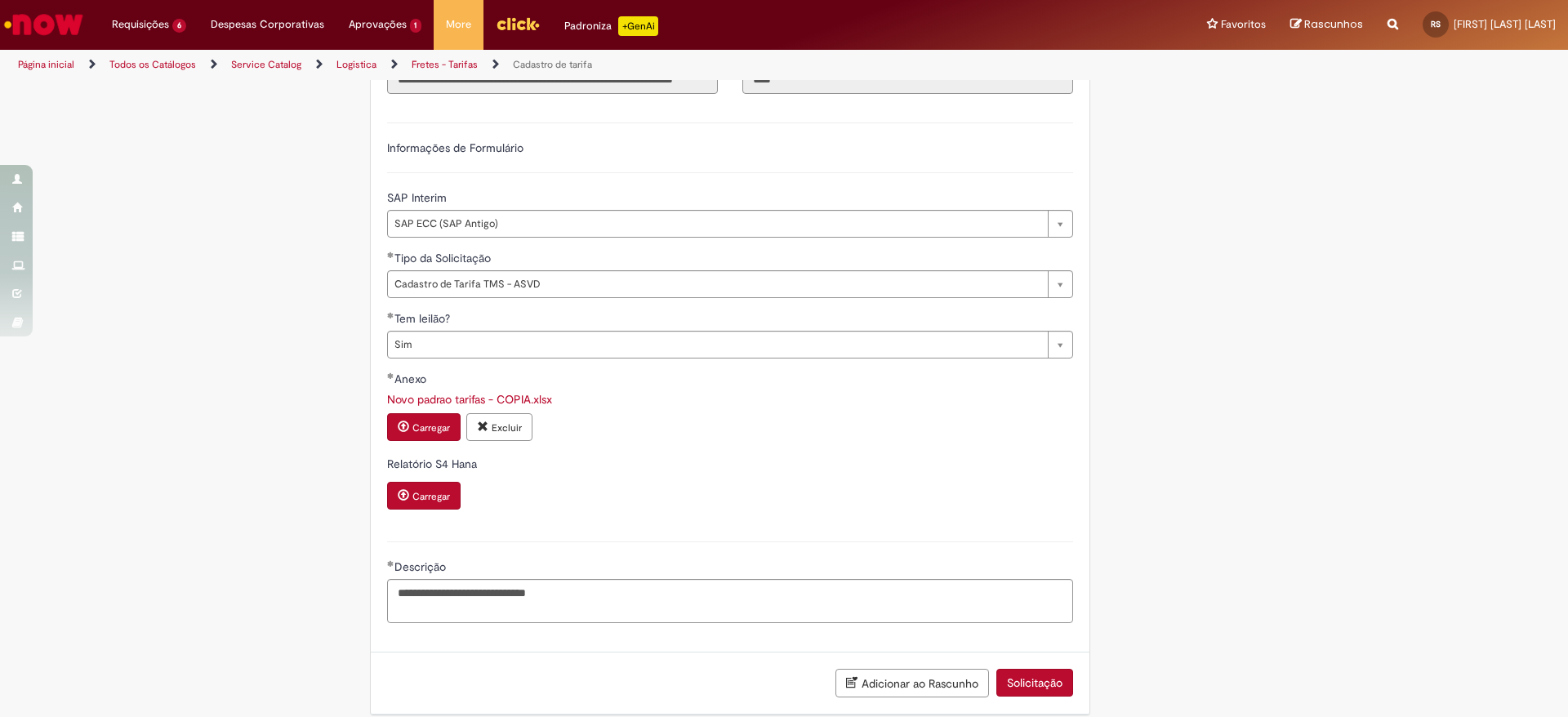 click on "Solicitação" at bounding box center (1035, 683) 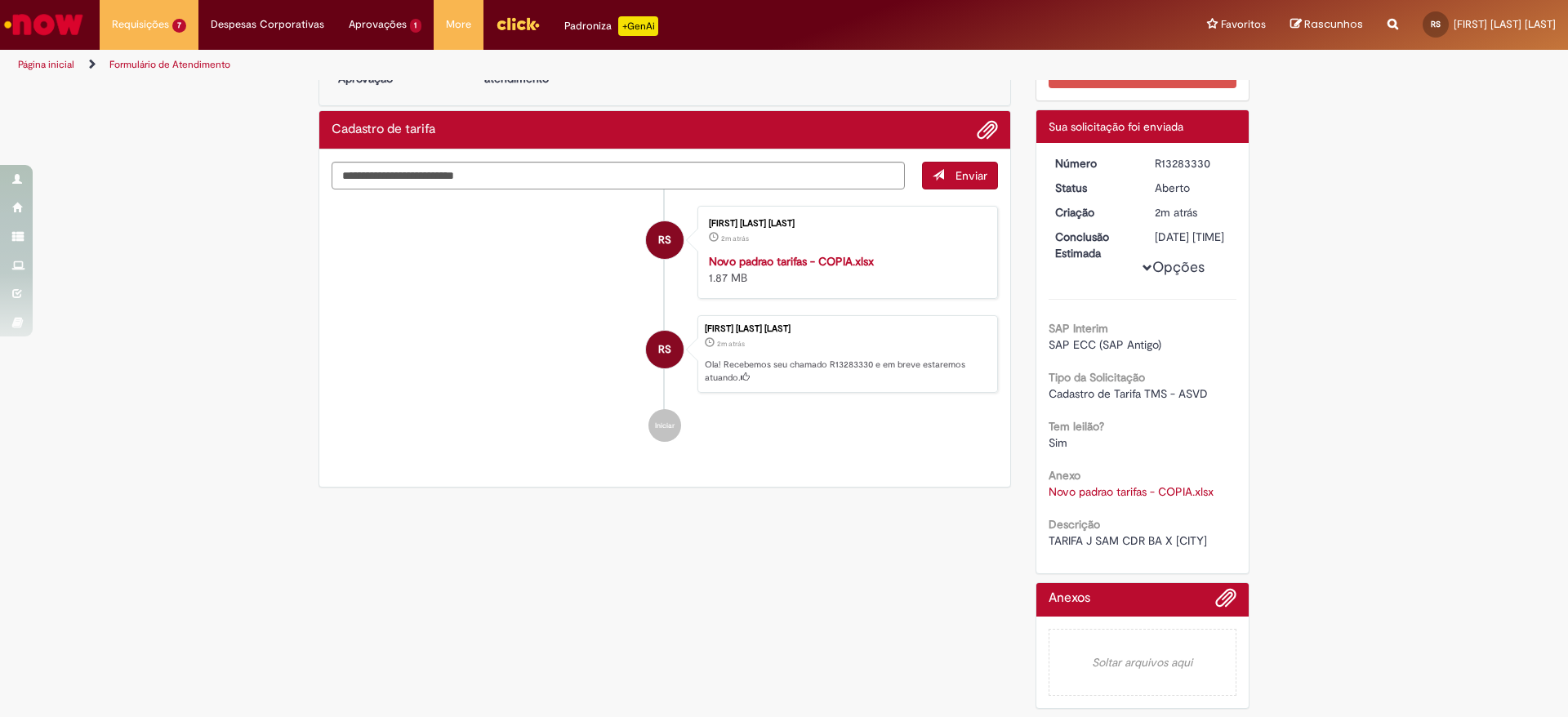 scroll, scrollTop: 0, scrollLeft: 0, axis: both 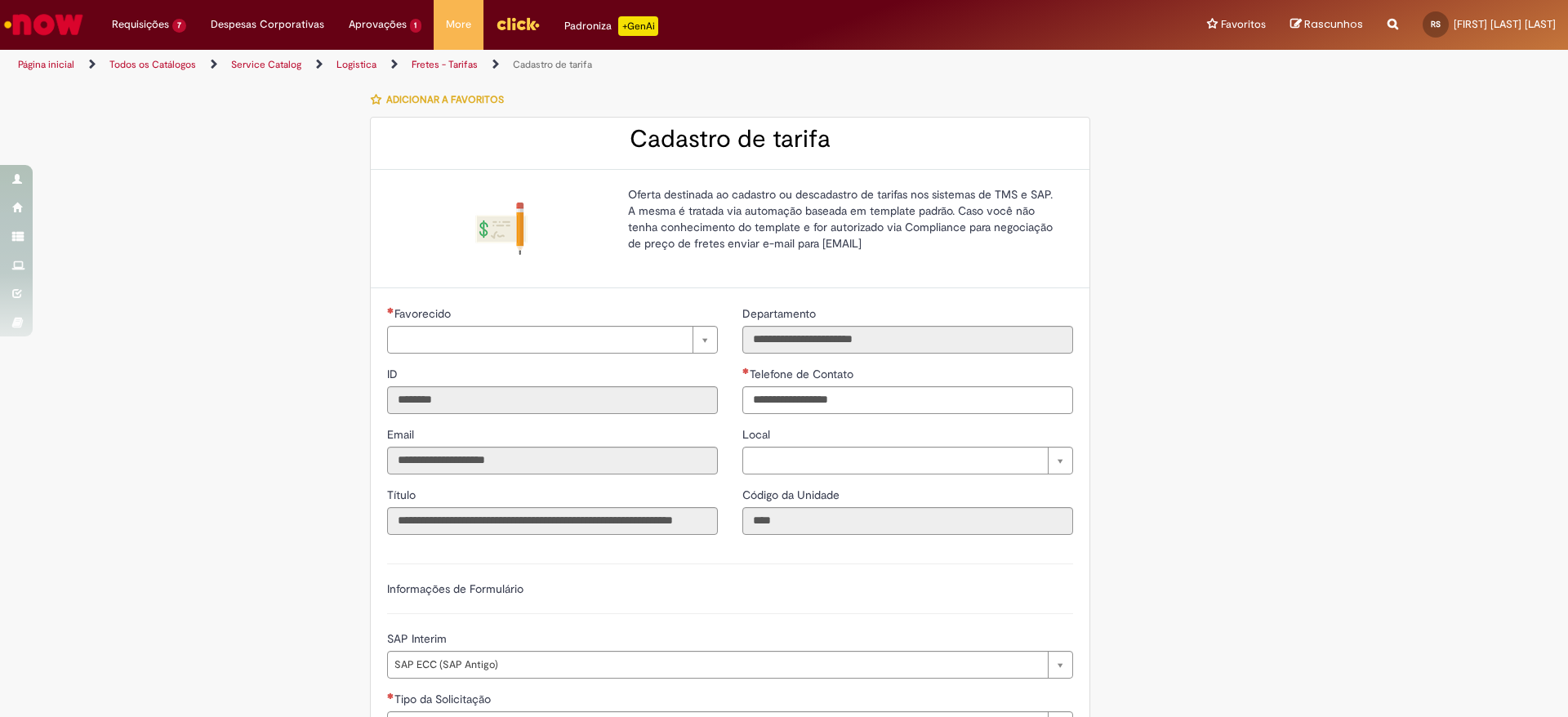 type on "**********" 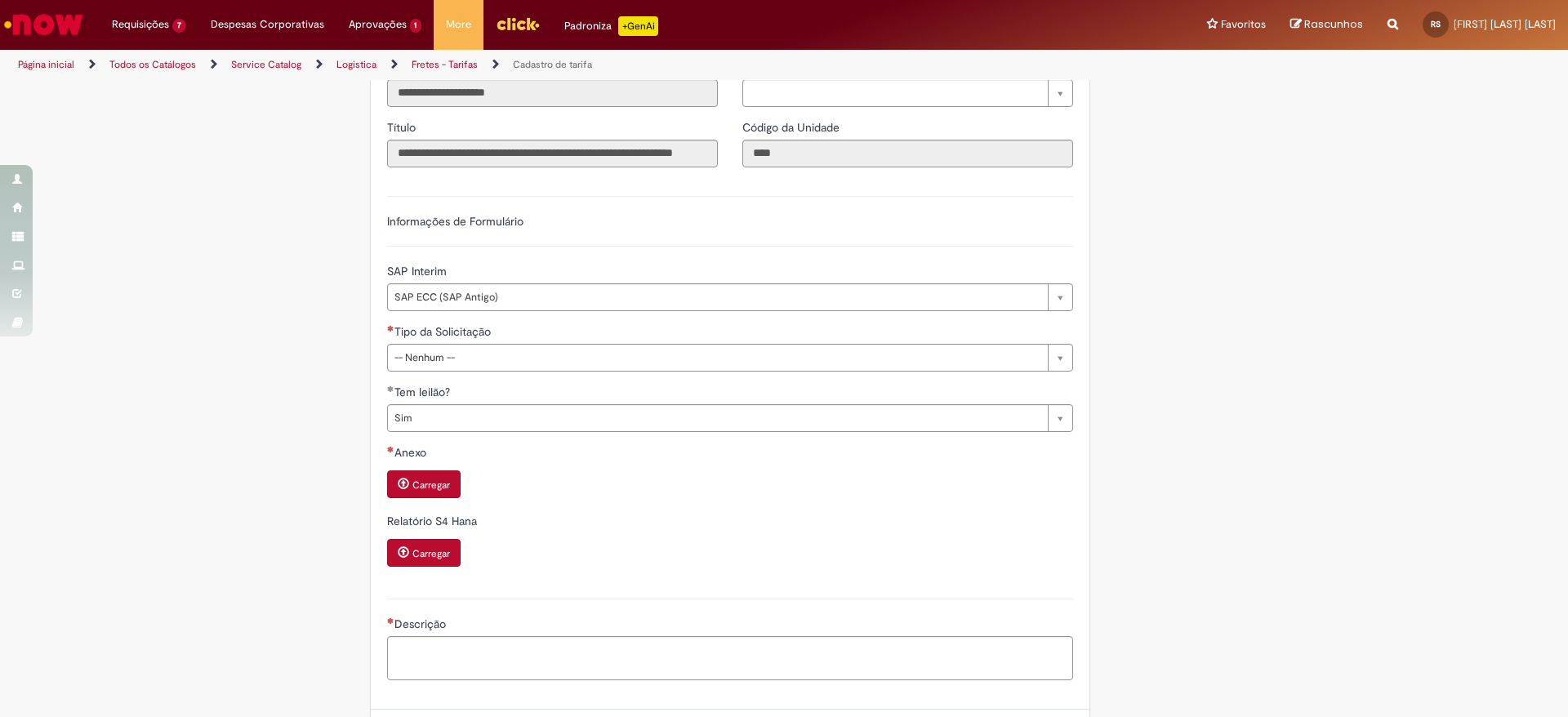 type on "**********" 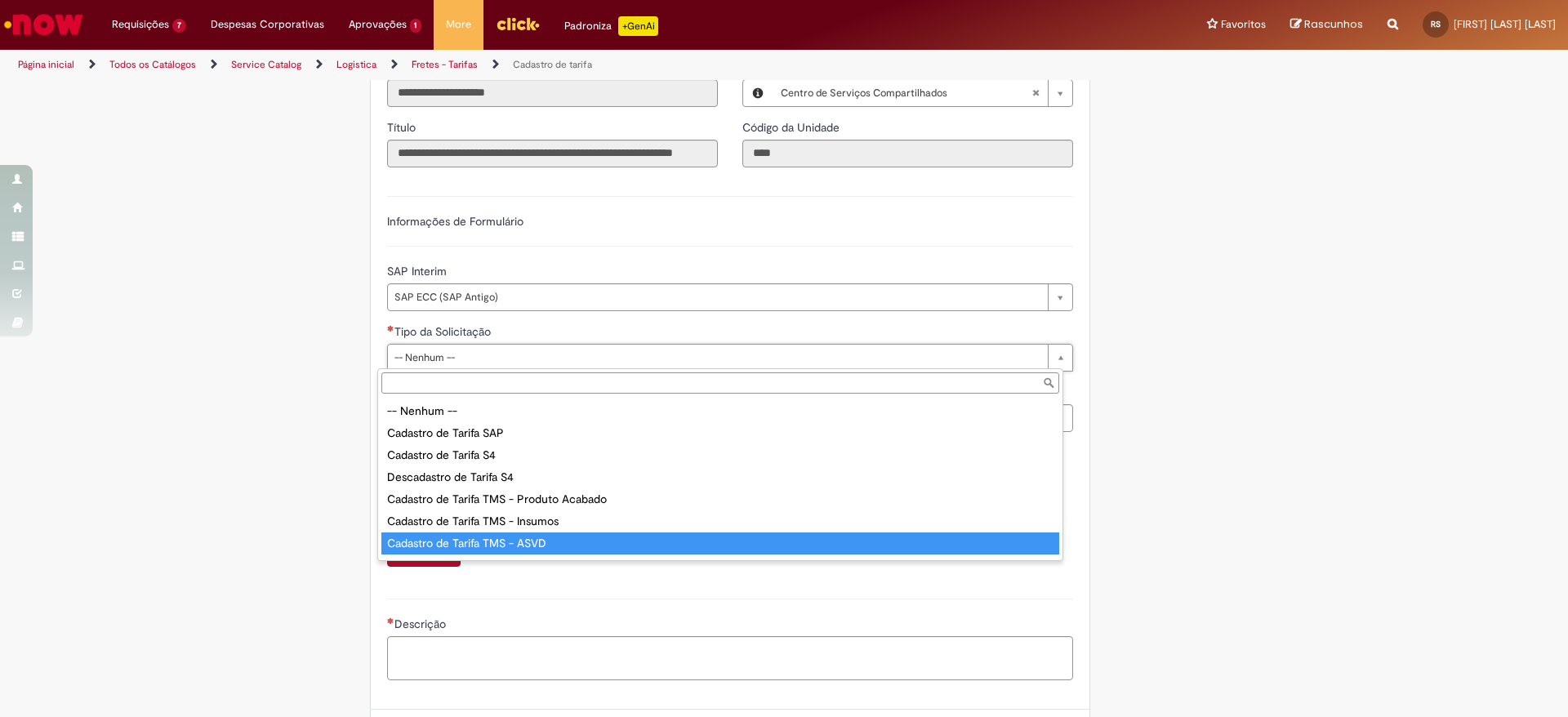 scroll, scrollTop: 13, scrollLeft: 0, axis: vertical 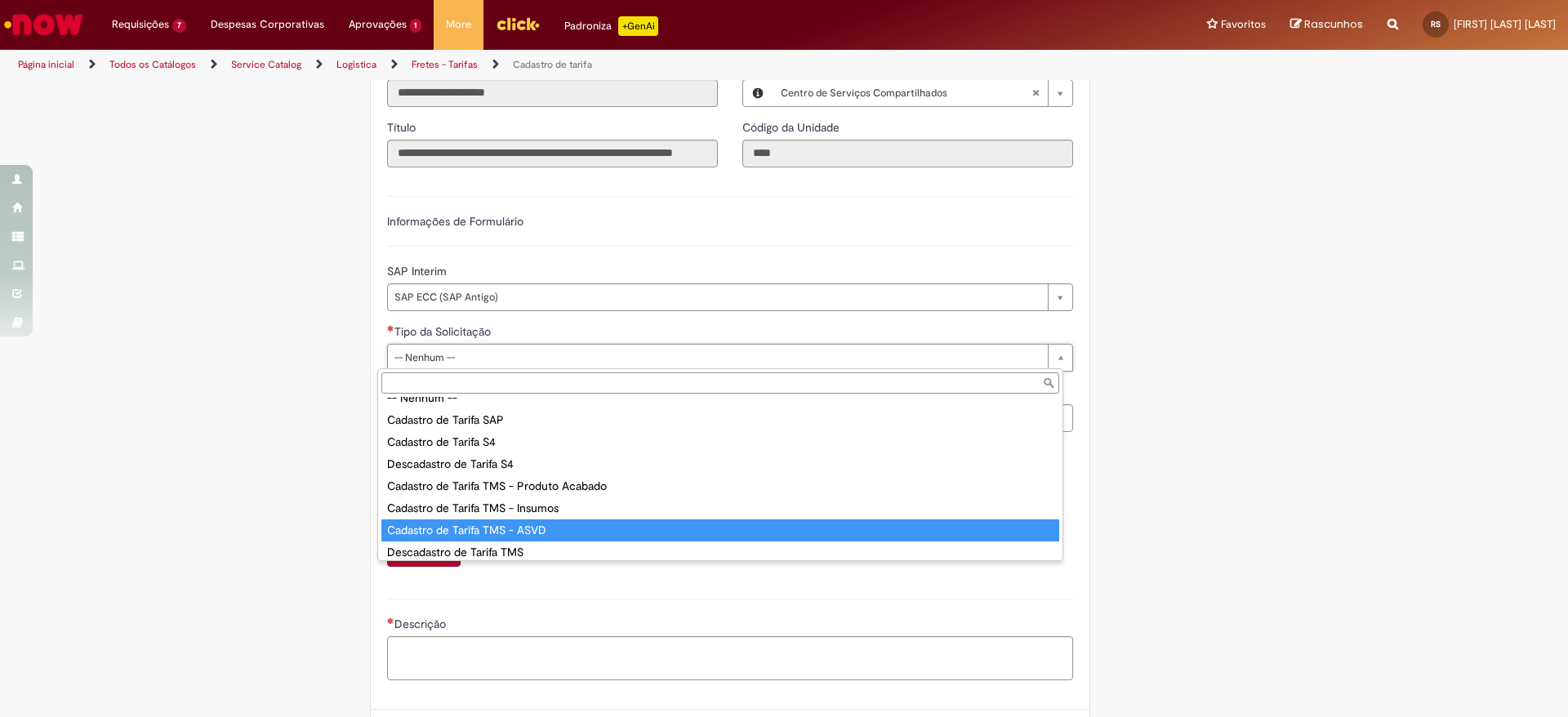 type on "**********" 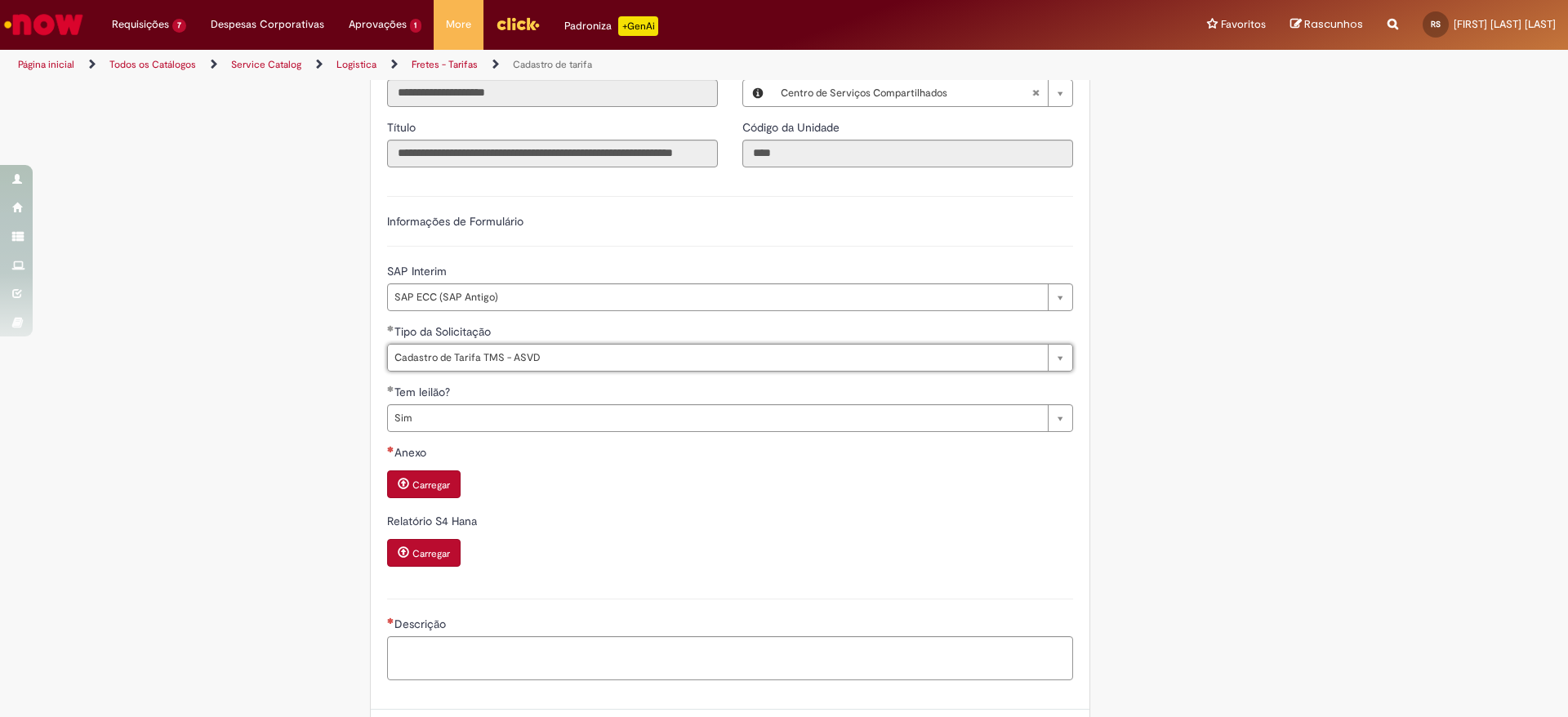drag, startPoint x: 1286, startPoint y: 379, endPoint x: 1248, endPoint y: 385, distance: 38.470768 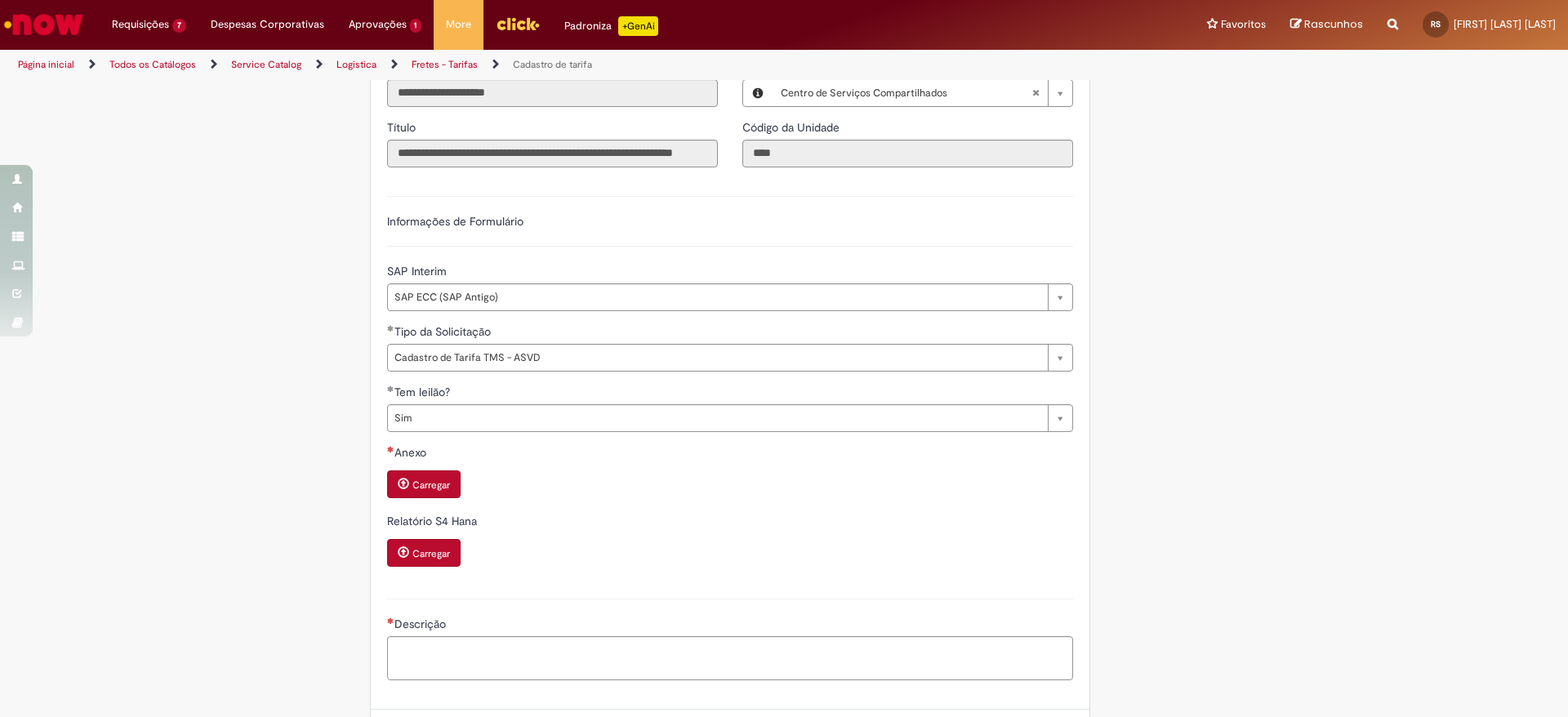 click on "Carregar" at bounding box center [424, 484] 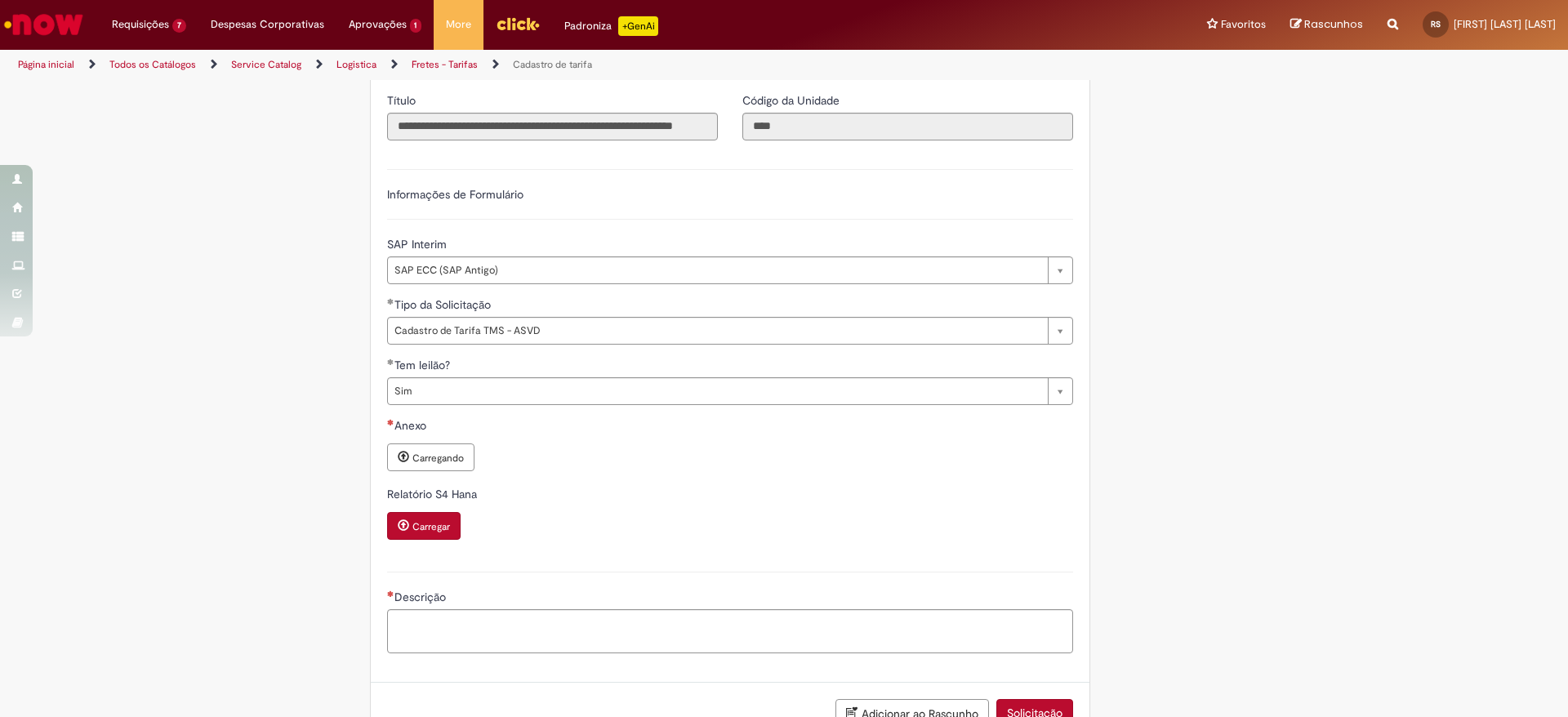 scroll, scrollTop: 441, scrollLeft: 0, axis: vertical 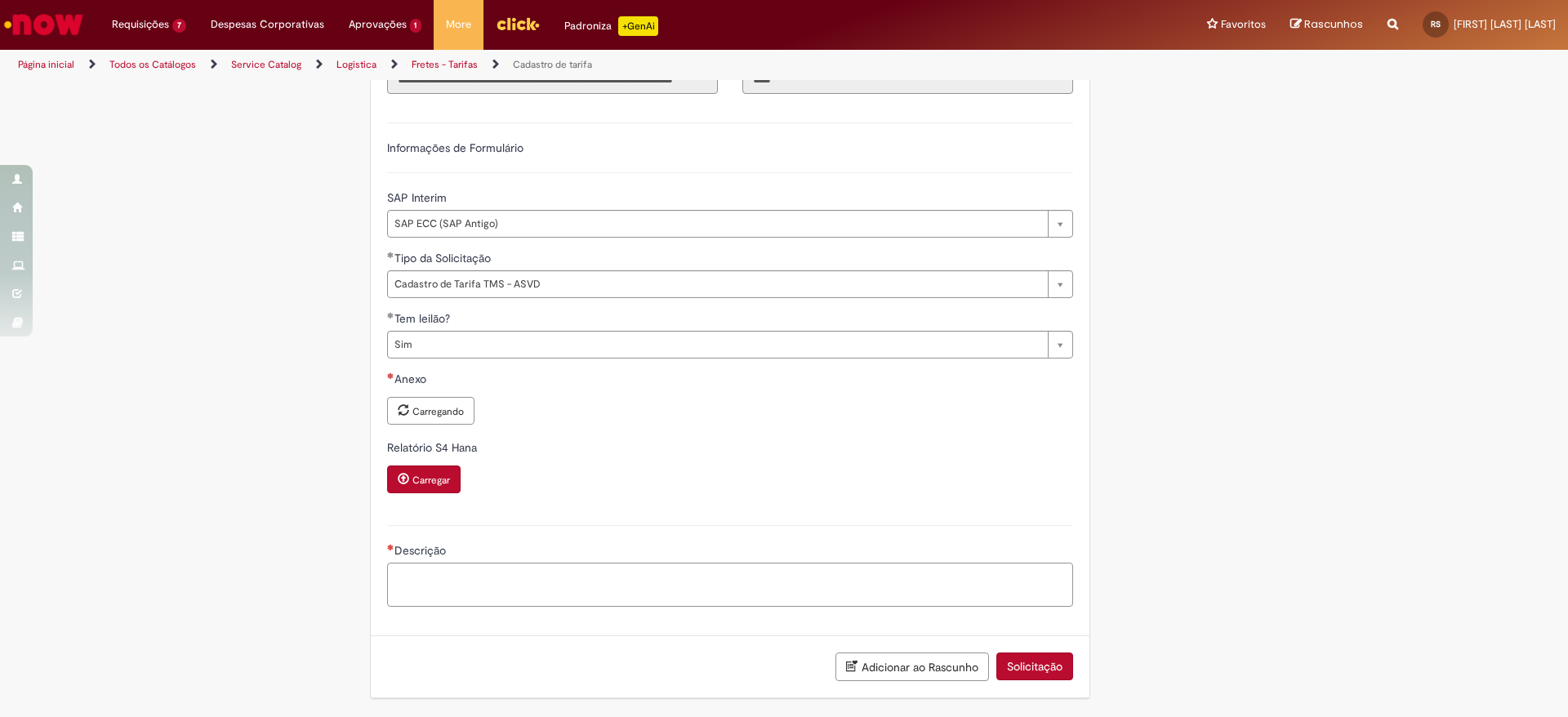 click on "Descrição" at bounding box center [730, 585] 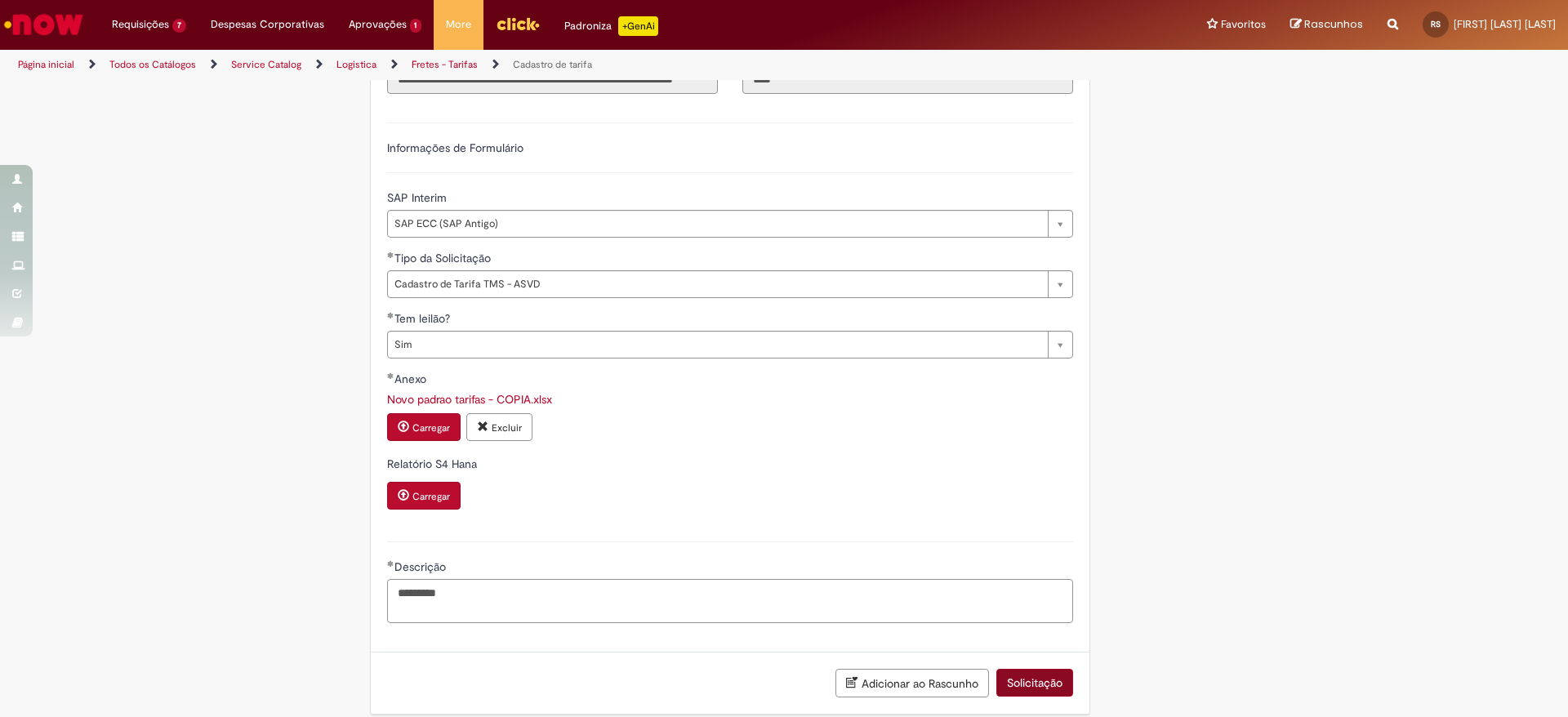 type on "*********" 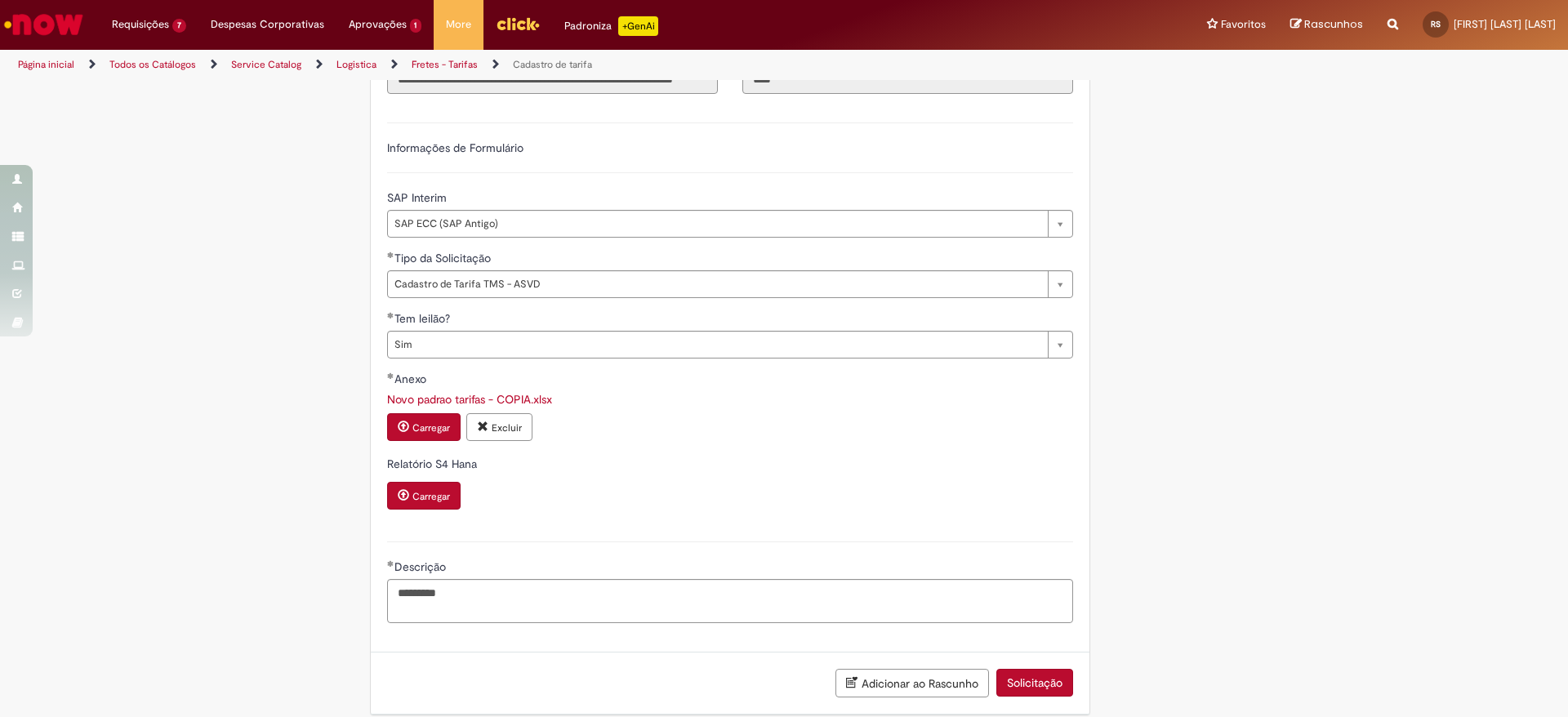 click on "Solicitação" at bounding box center (1035, 683) 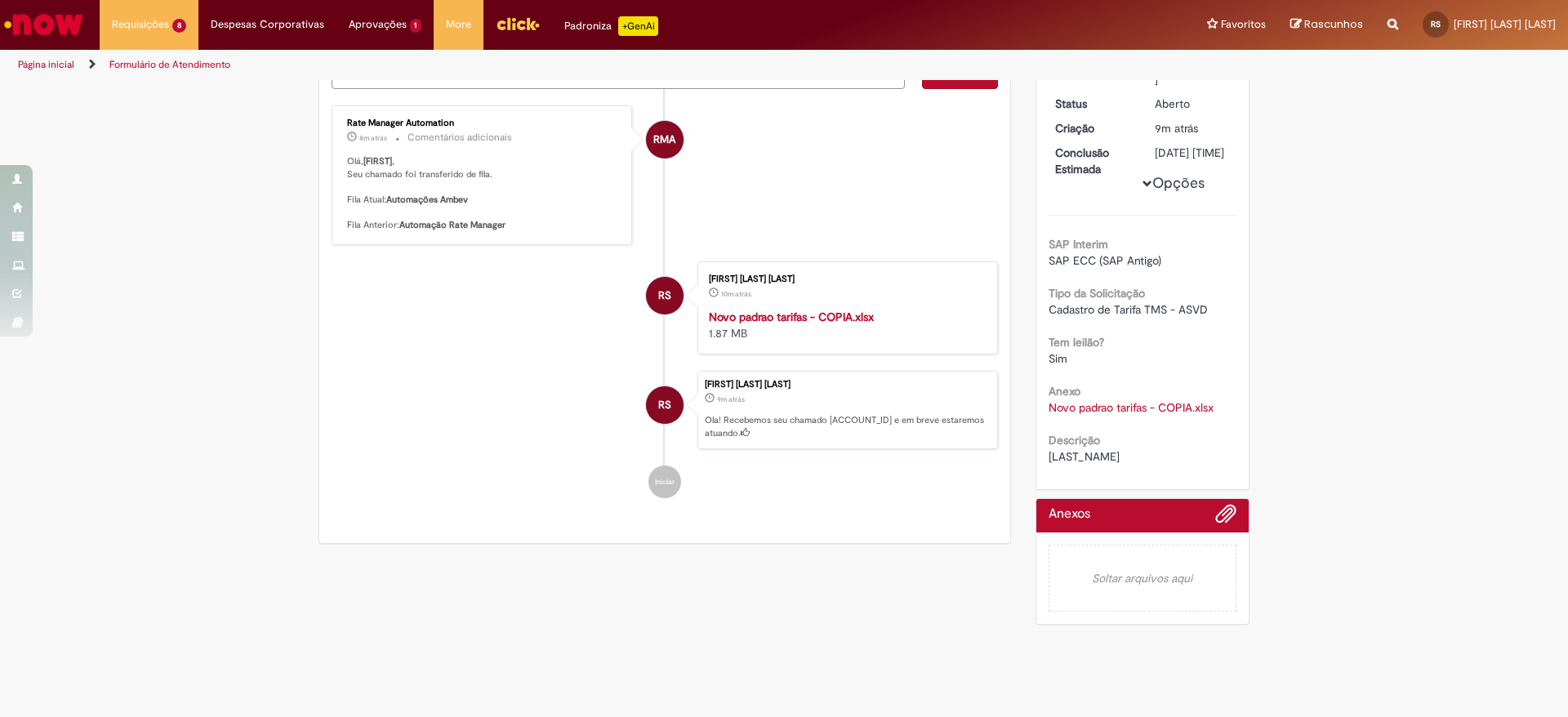 scroll, scrollTop: 0, scrollLeft: 0, axis: both 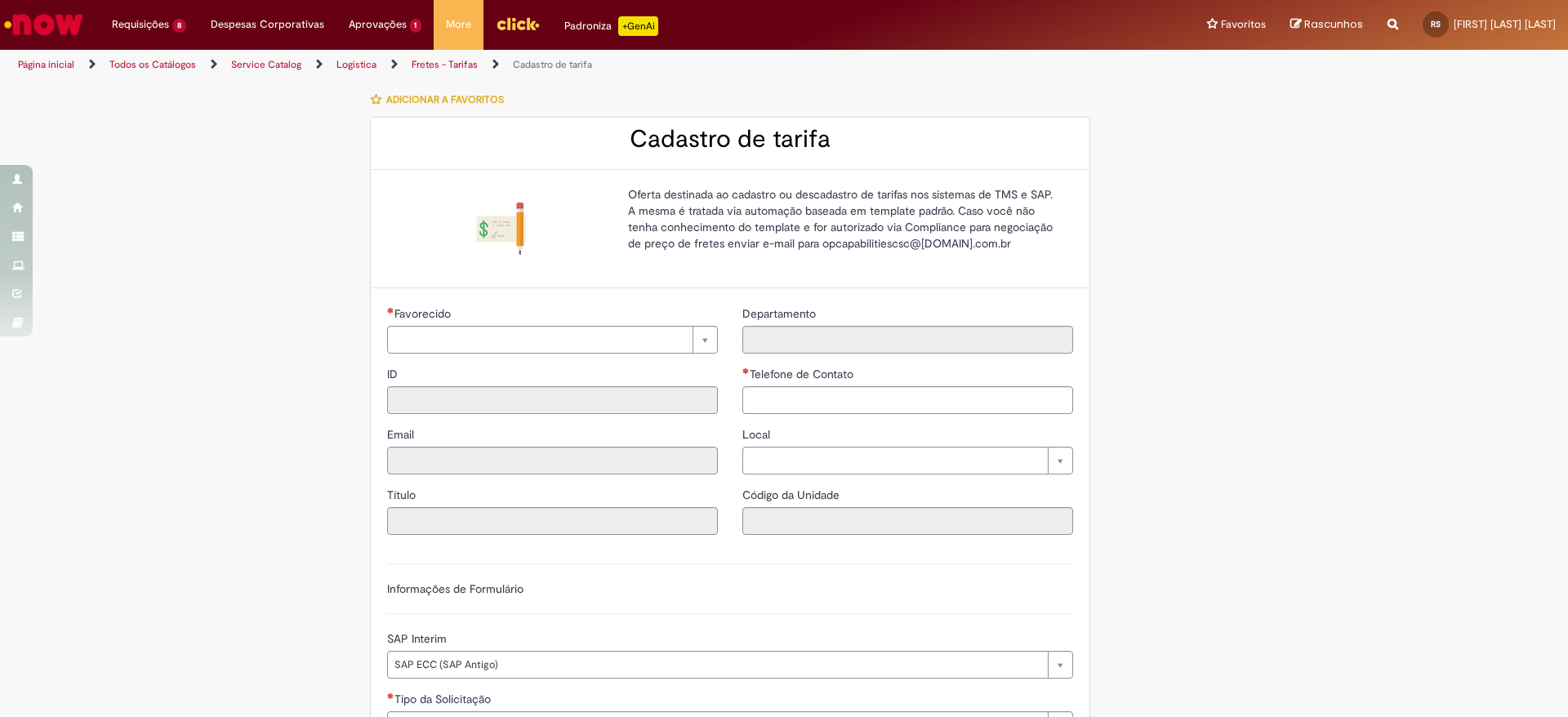 type on "********" 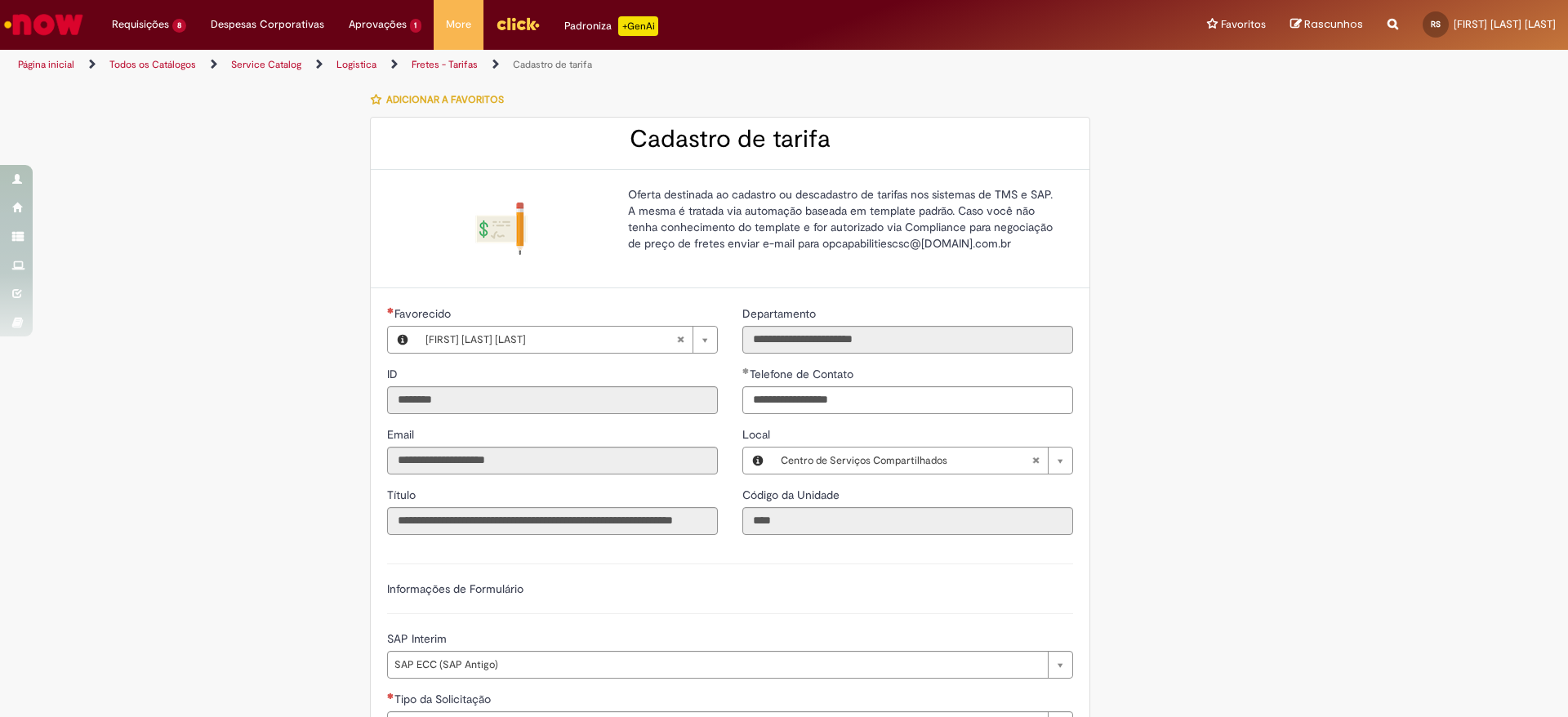 type on "**********" 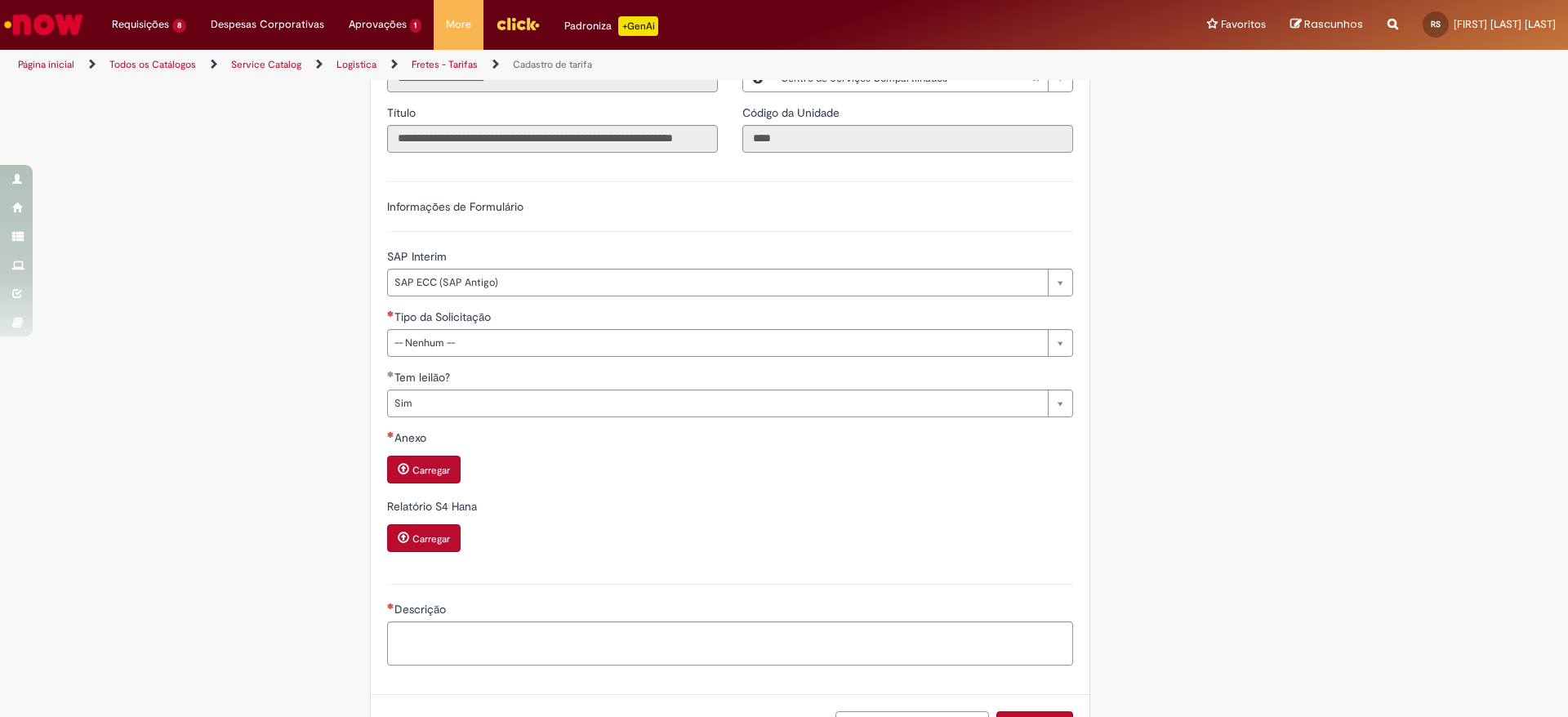 scroll, scrollTop: 441, scrollLeft: 0, axis: vertical 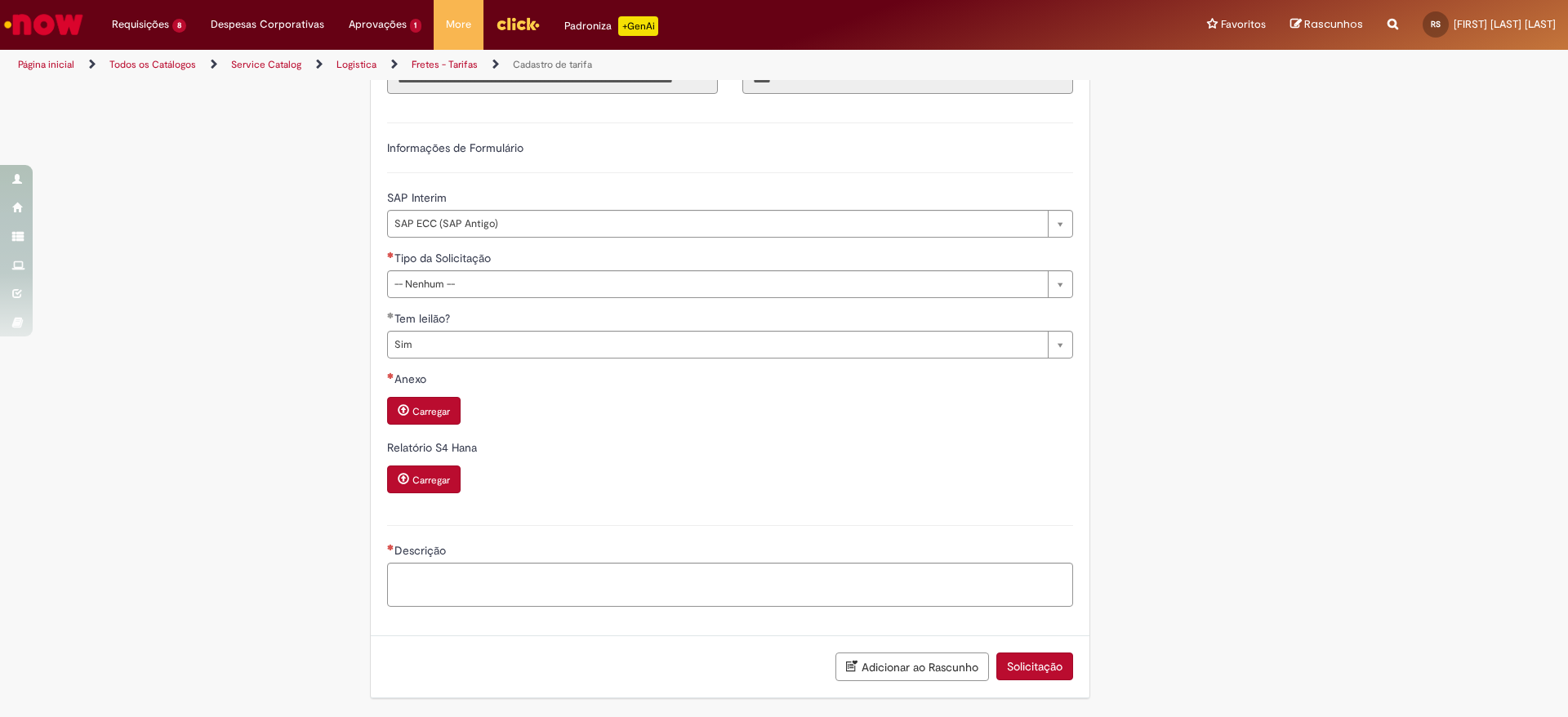 type on "**********" 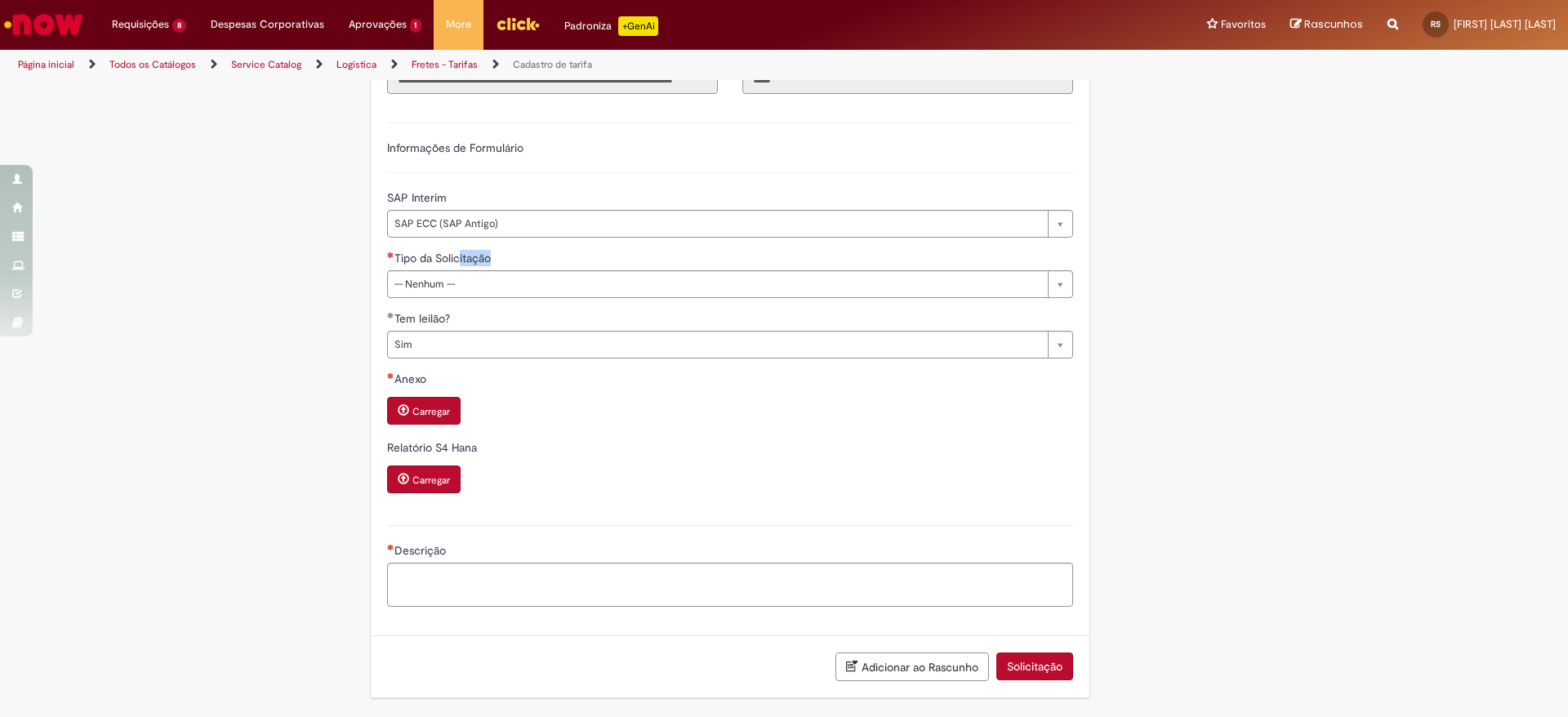 click on "Tipo da Solicitação" at bounding box center (730, 260) 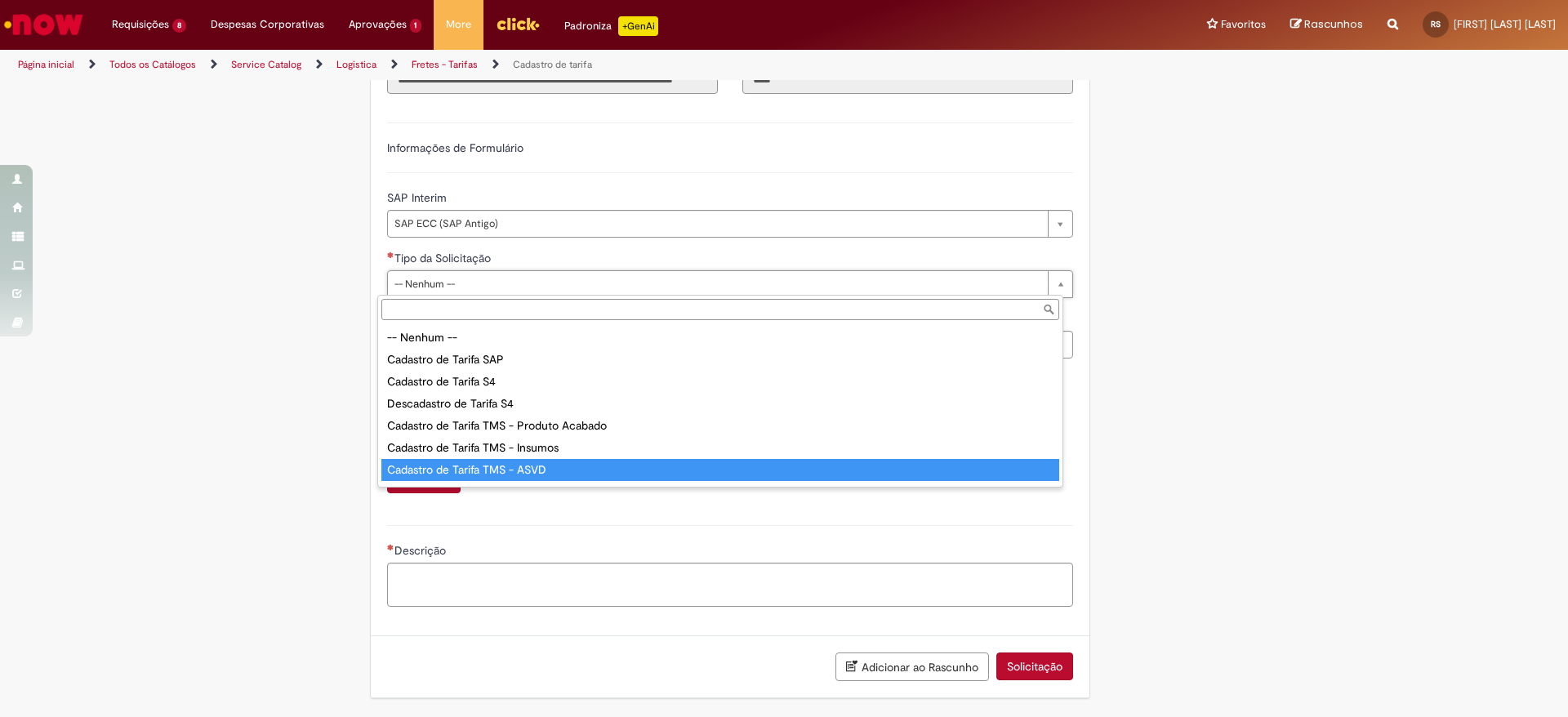 type on "**********" 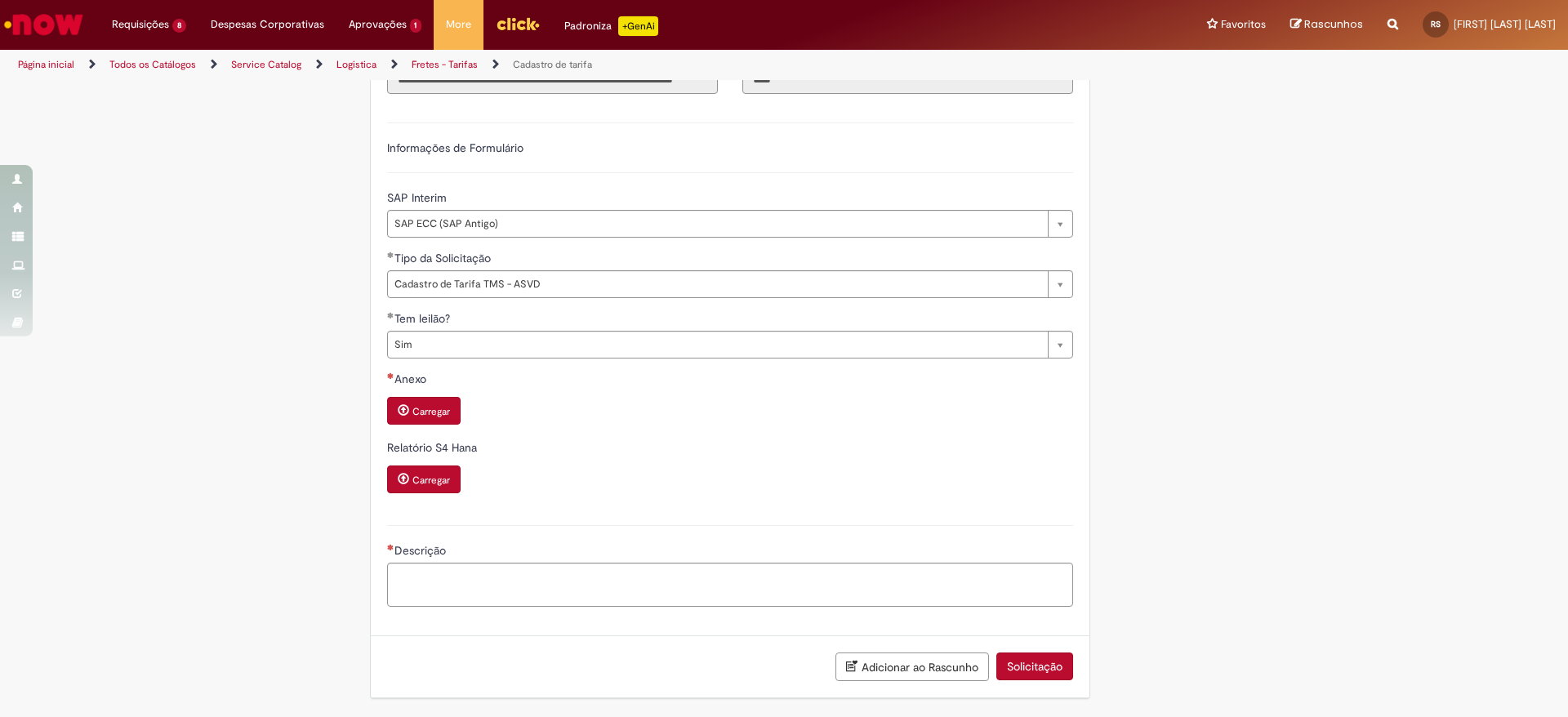 drag, startPoint x: 1316, startPoint y: 391, endPoint x: 1277, endPoint y: 397, distance: 39.458839 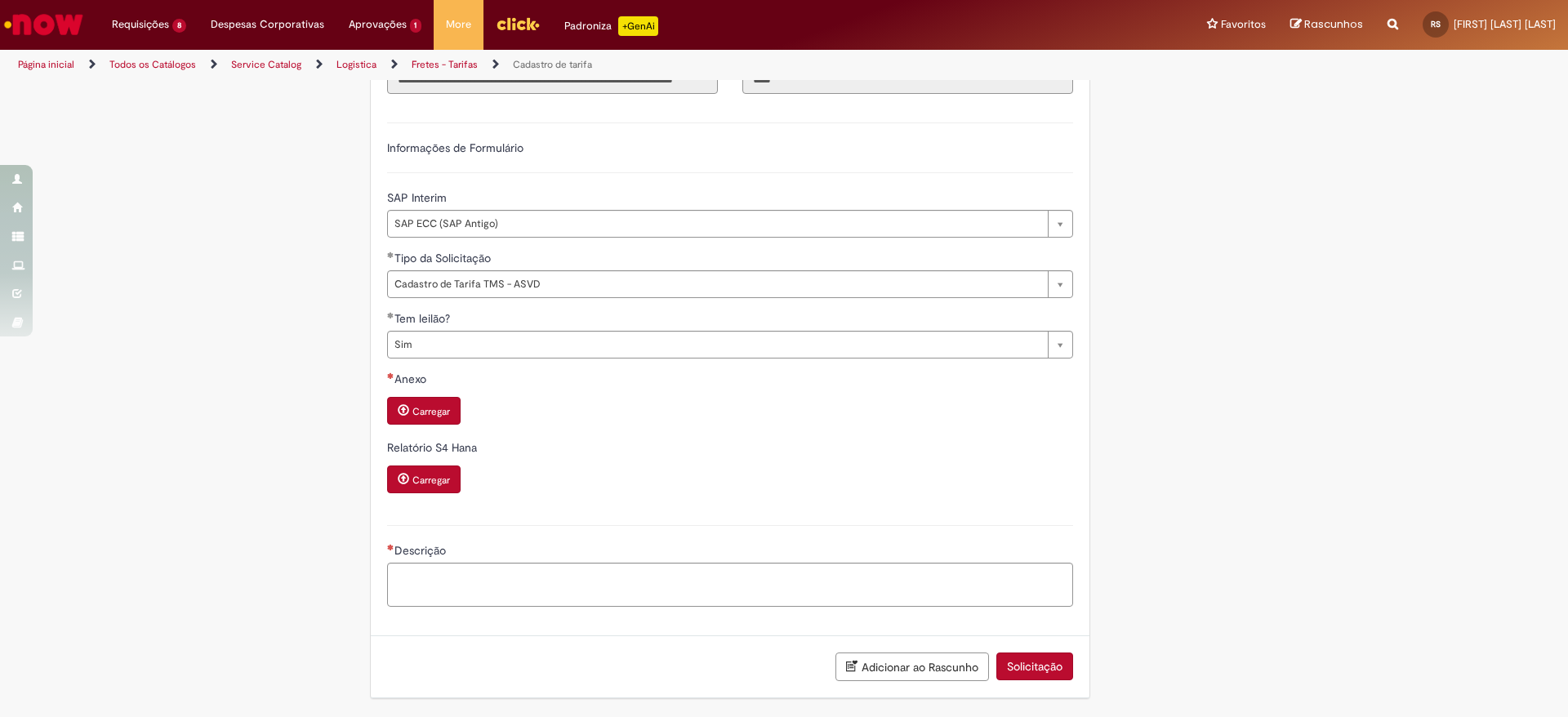 click on "Carregar" at bounding box center (424, 411) 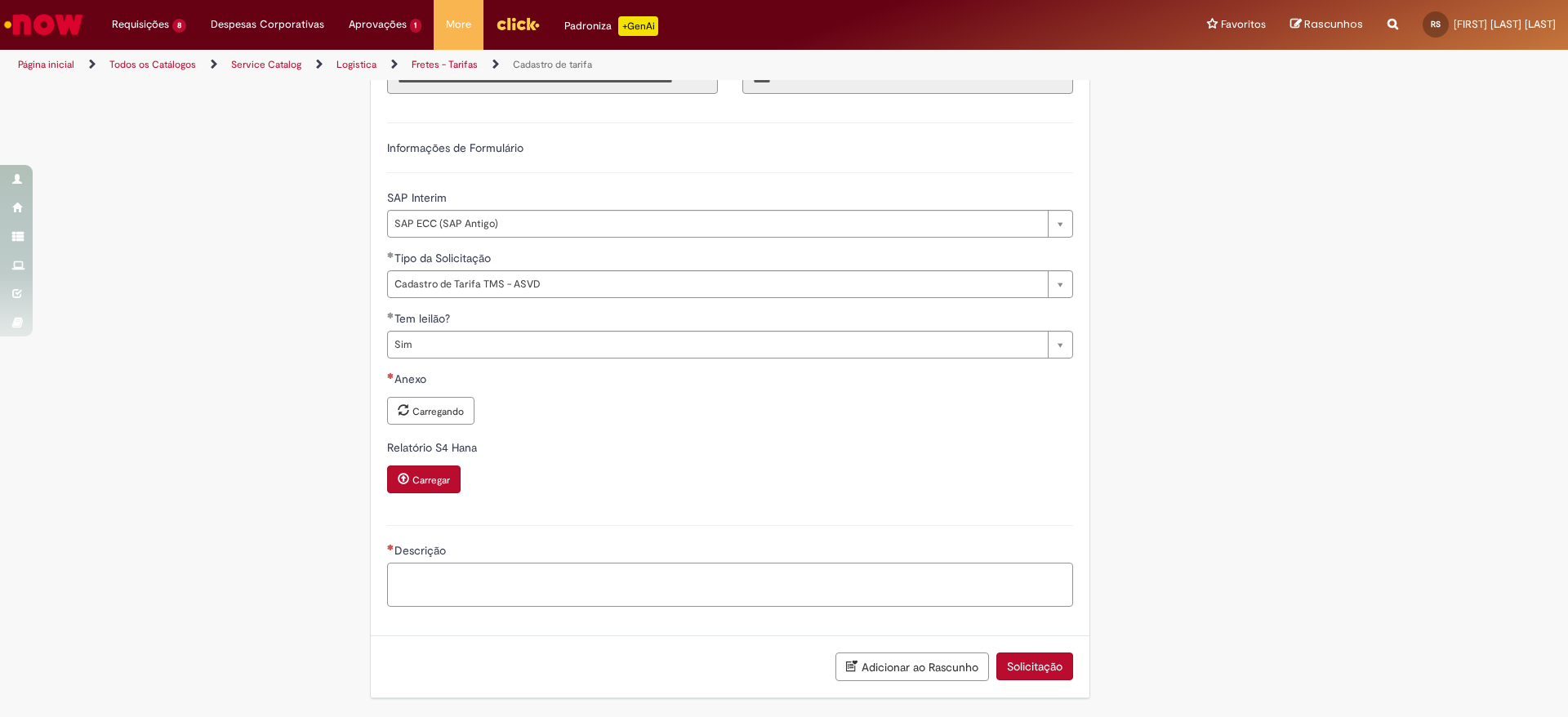 click on "Descrição" at bounding box center (730, 585) 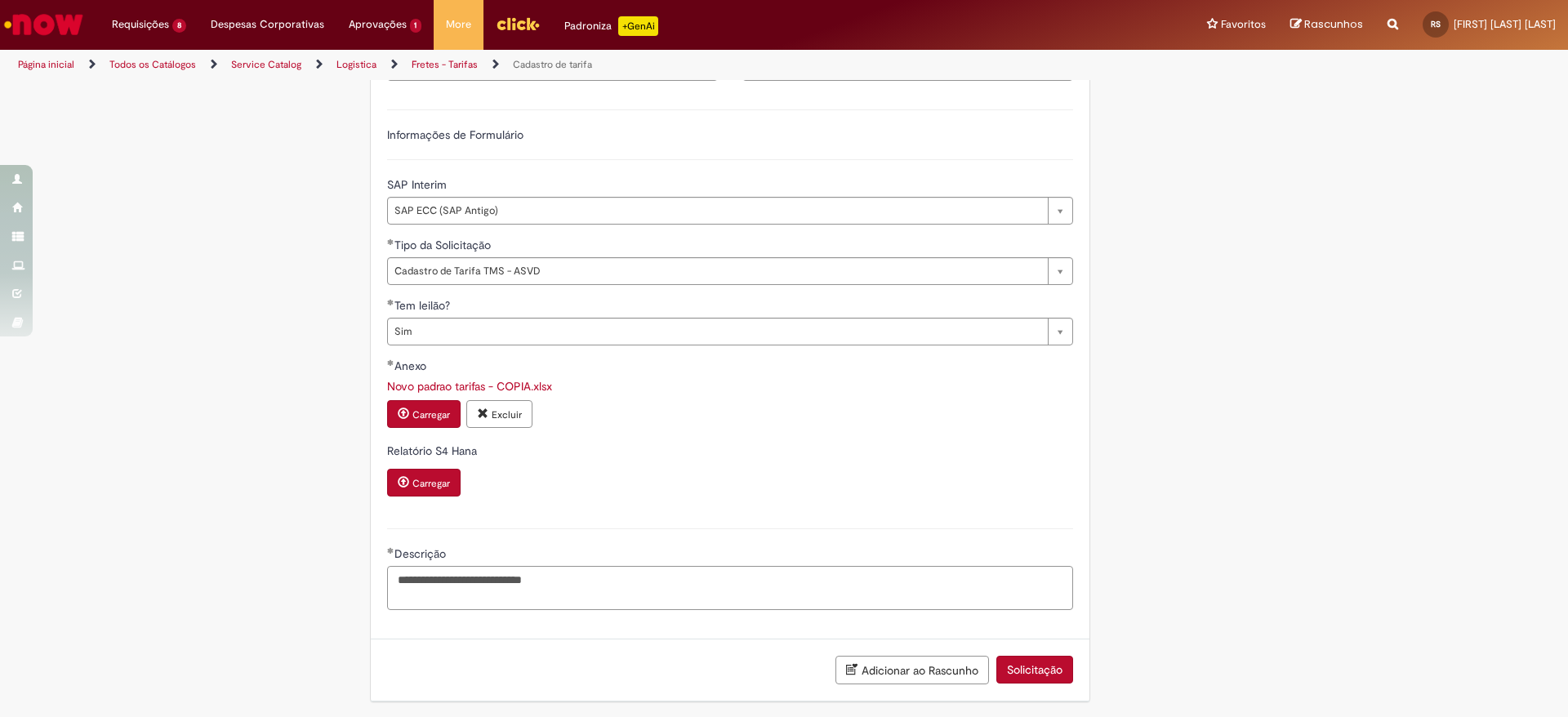 scroll, scrollTop: 457, scrollLeft: 0, axis: vertical 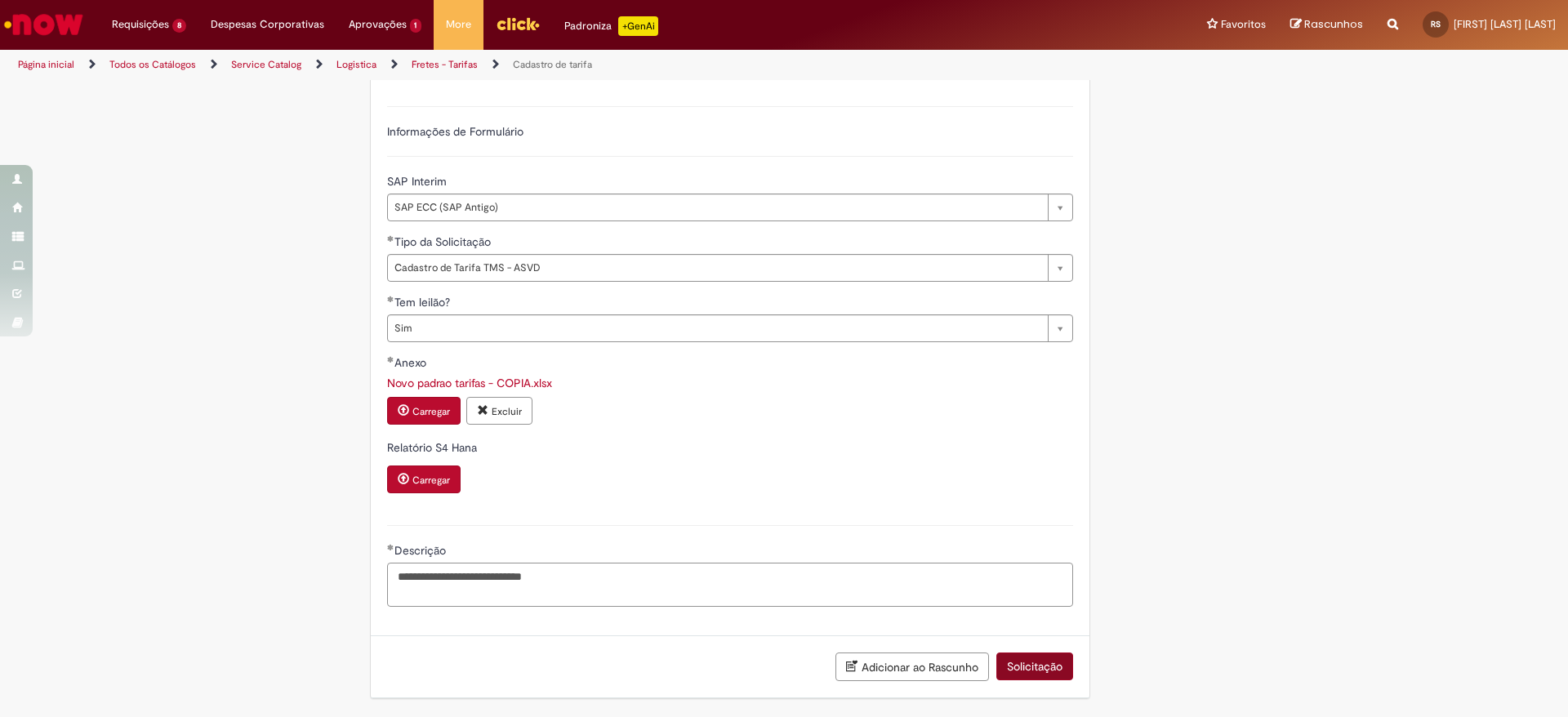 type on "**********" 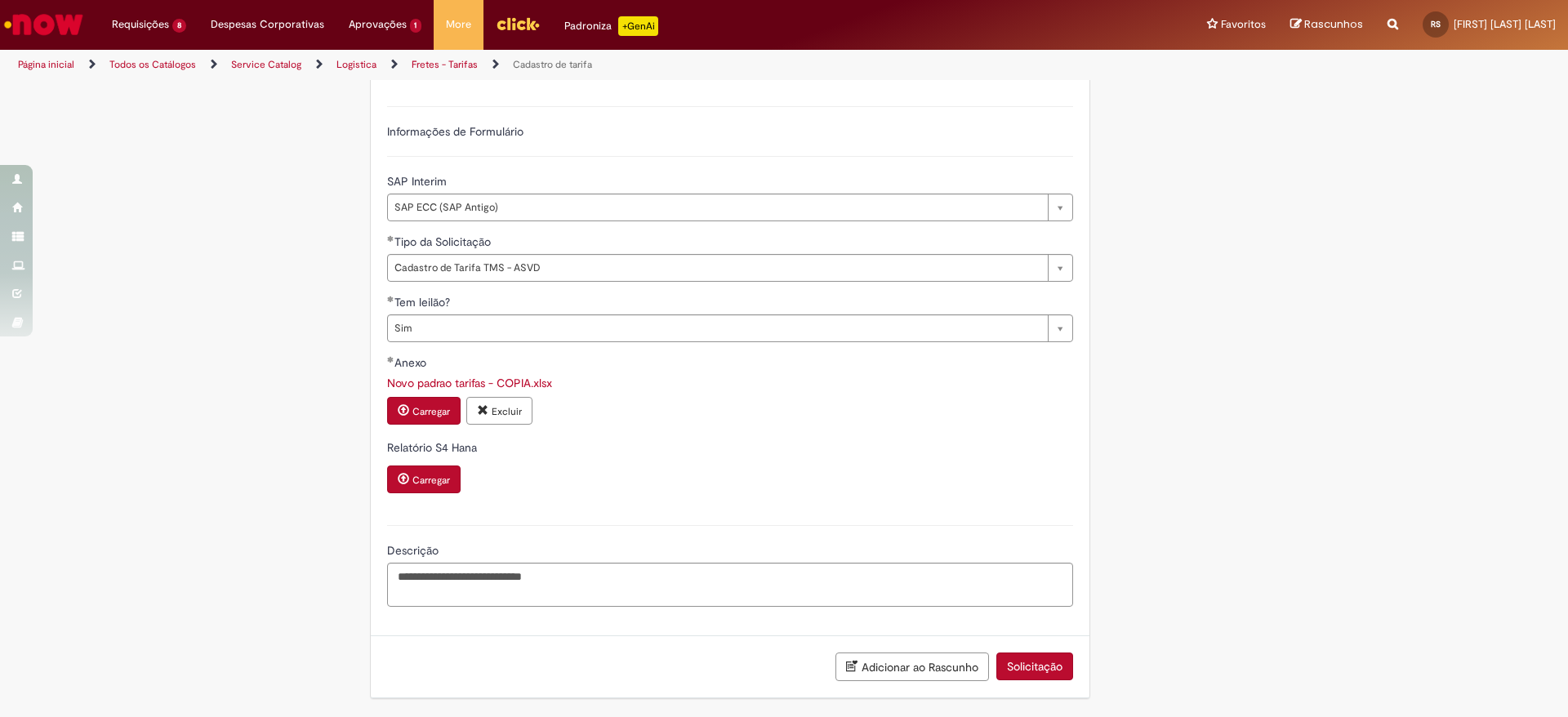 click on "Solicitação" at bounding box center [1035, 666] 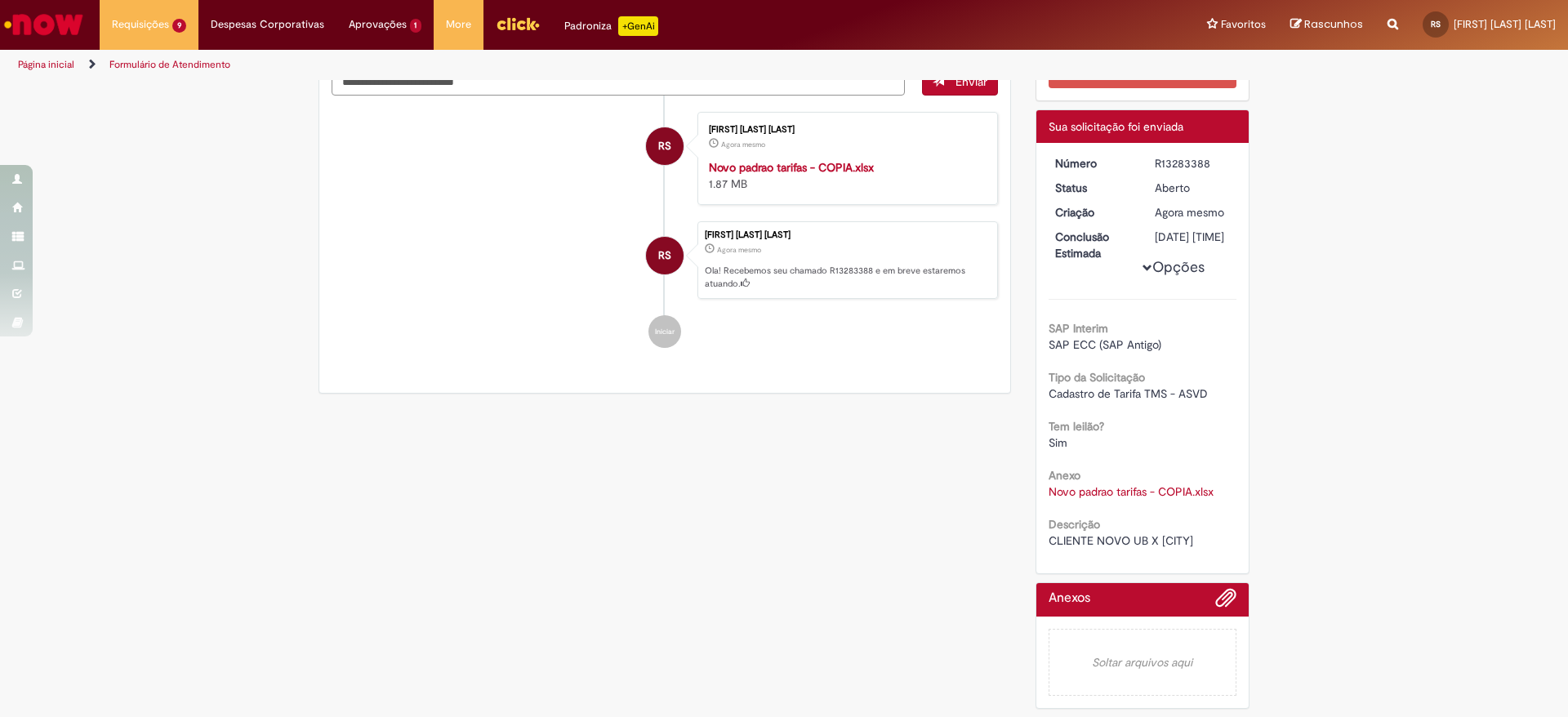 scroll, scrollTop: 0, scrollLeft: 0, axis: both 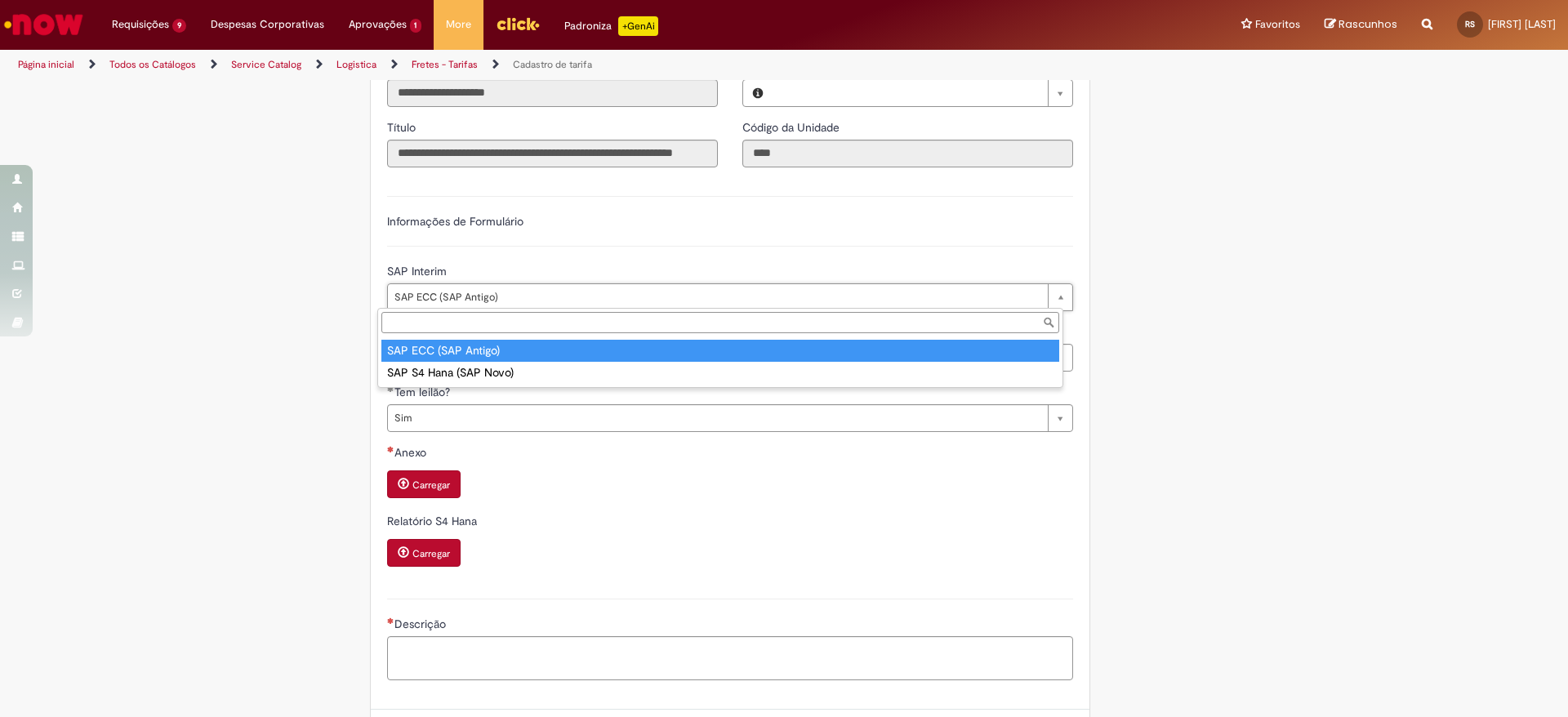 type 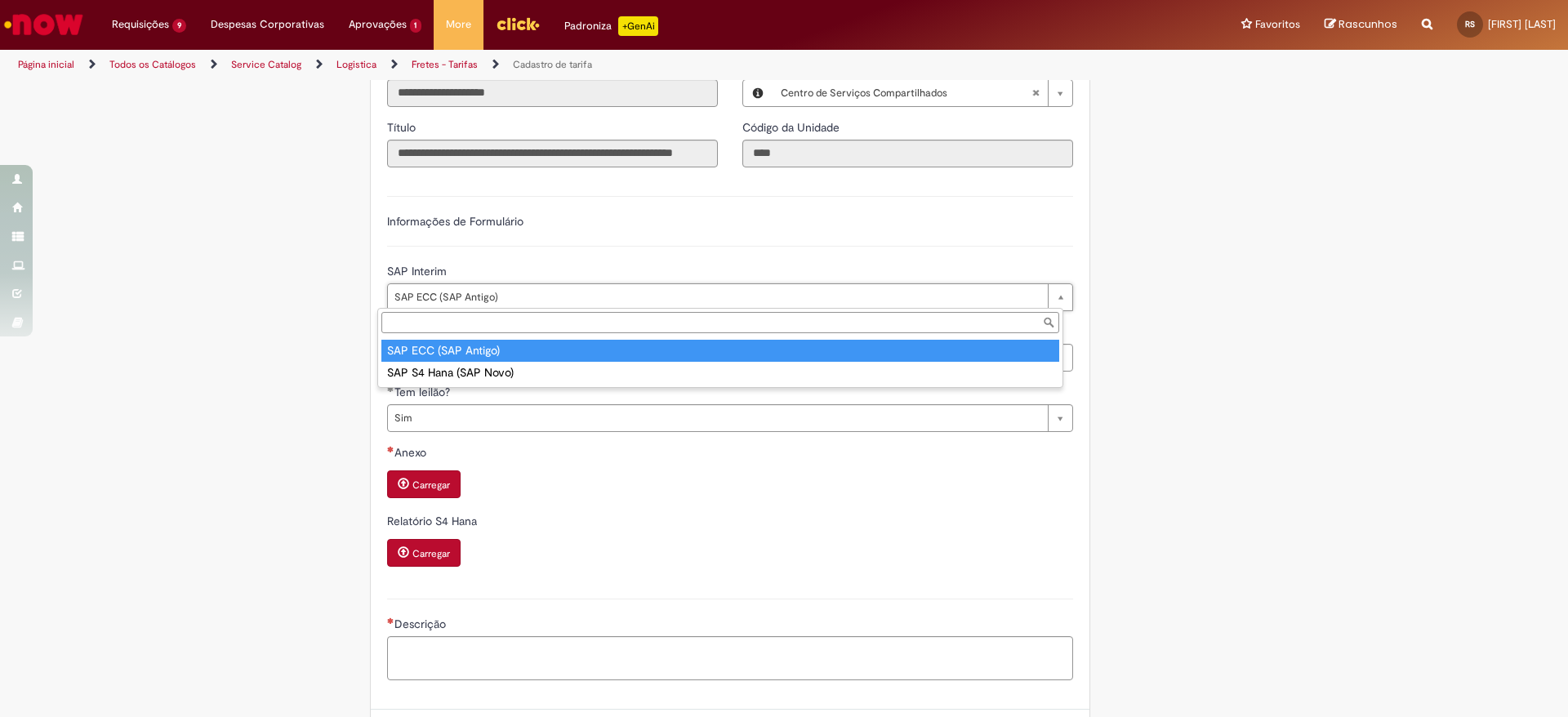 type on "**********" 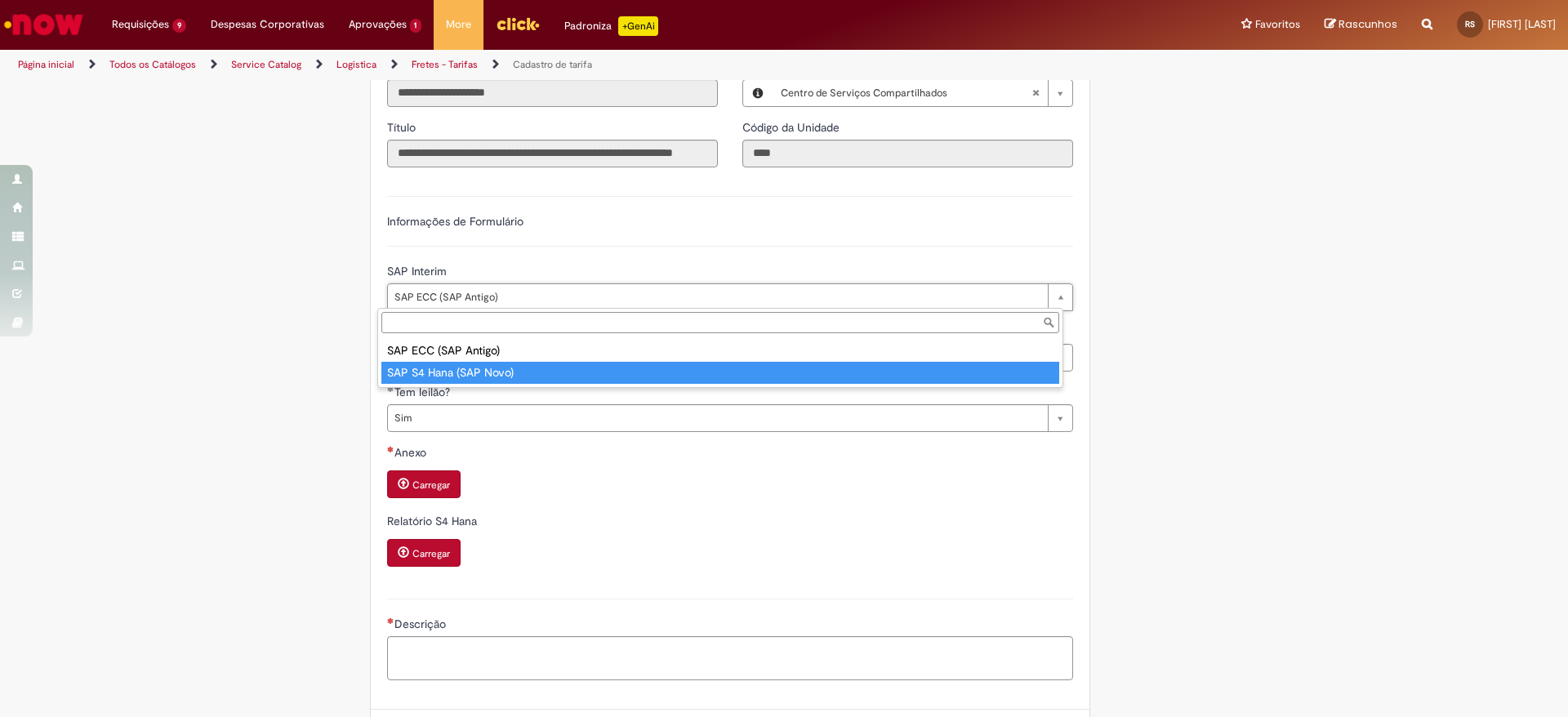 type on "**********" 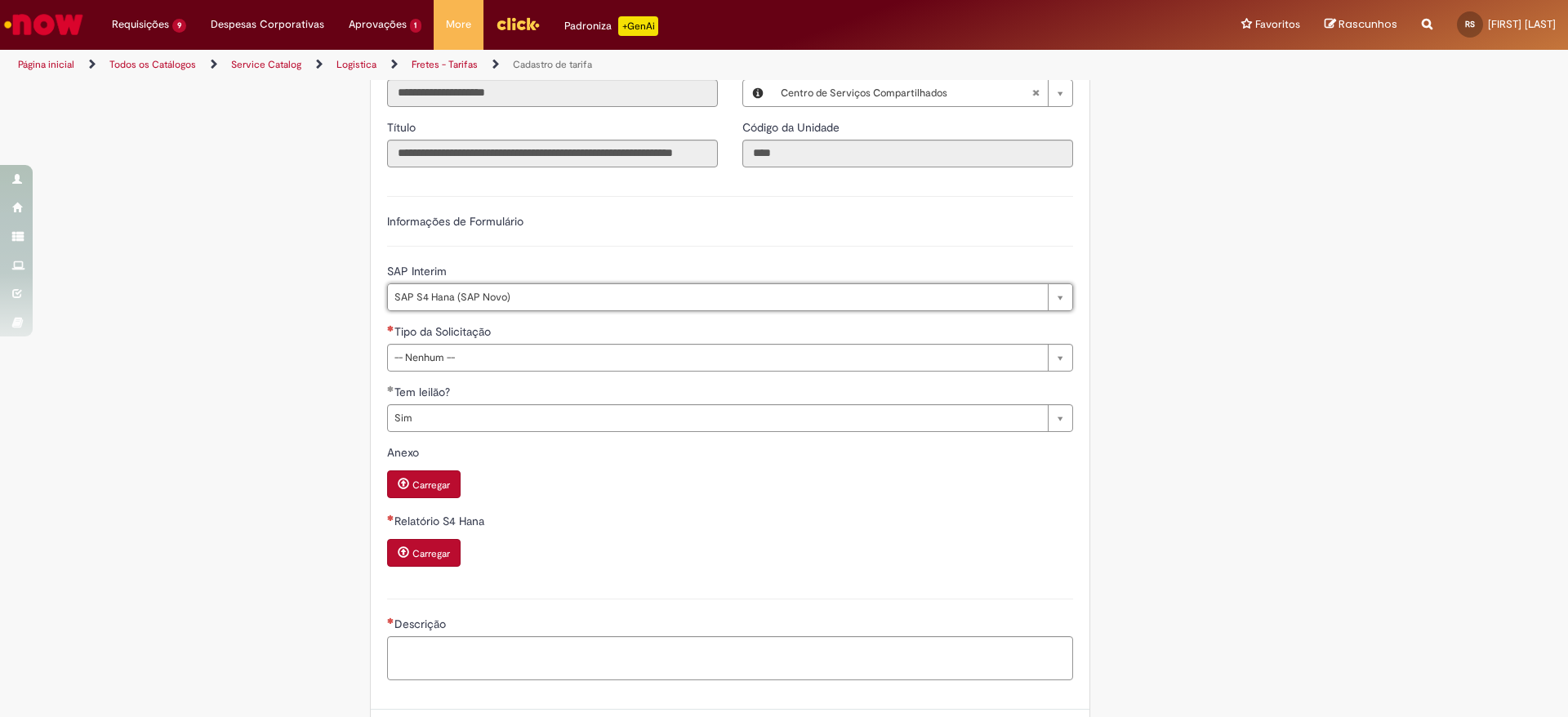 scroll, scrollTop: 0, scrollLeft: 112, axis: horizontal 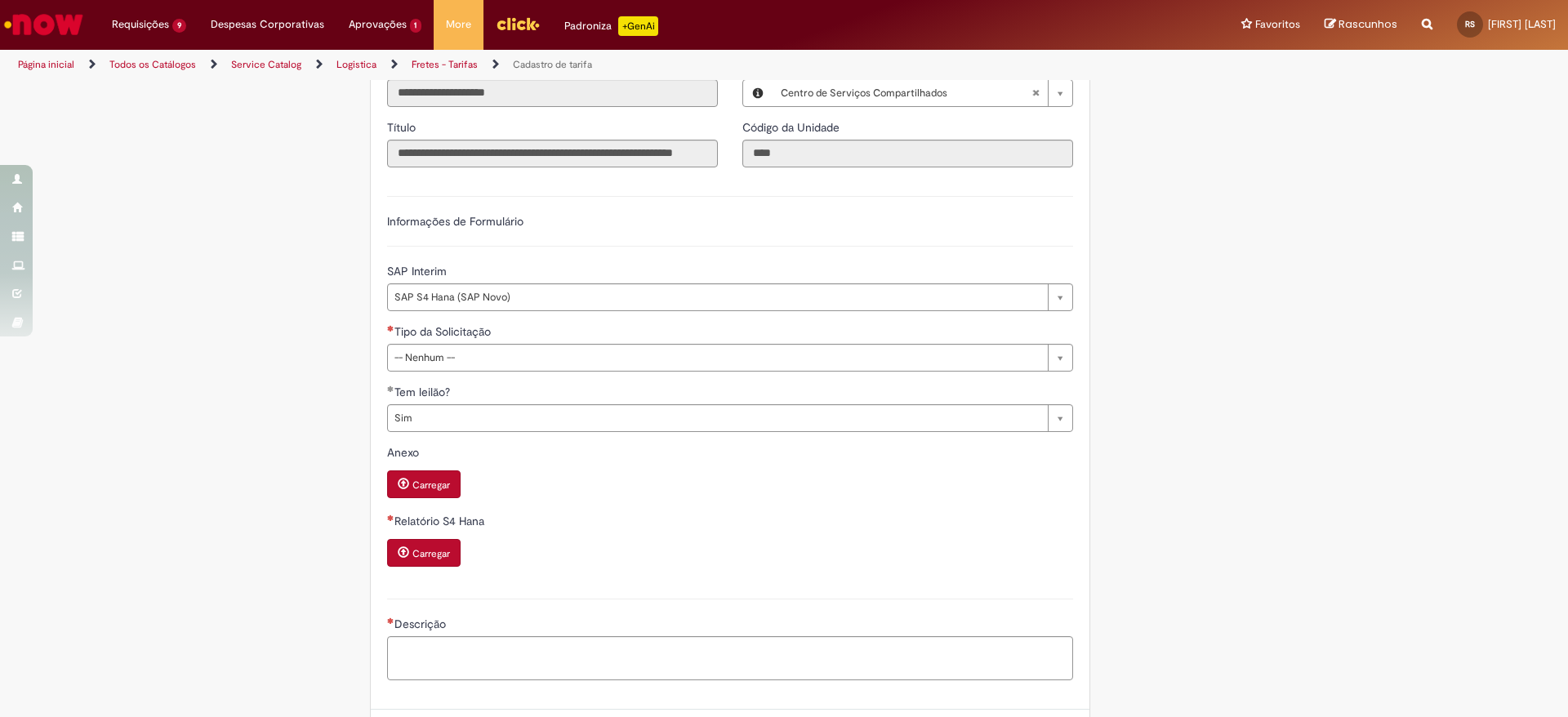 click on "**********" at bounding box center [784, 252] 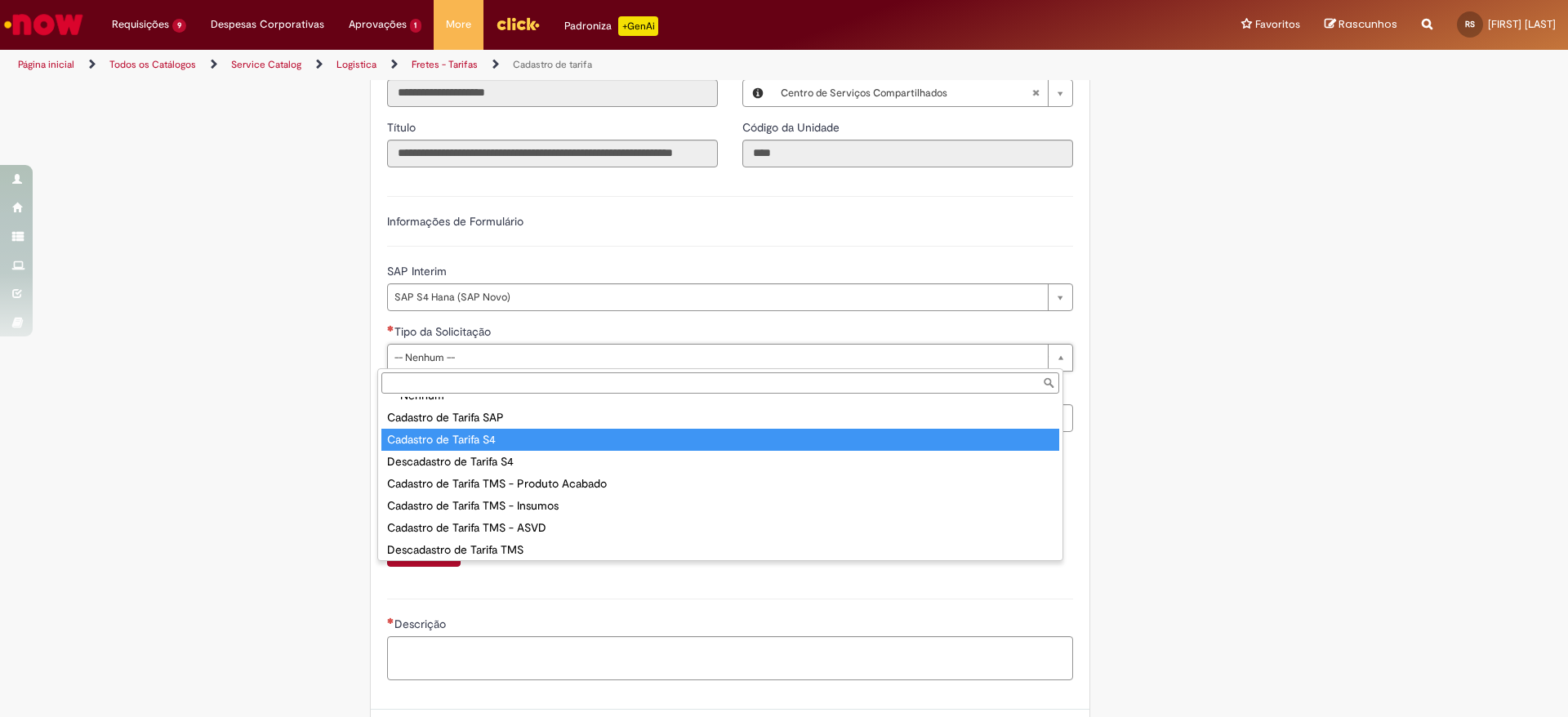 scroll, scrollTop: 20, scrollLeft: 0, axis: vertical 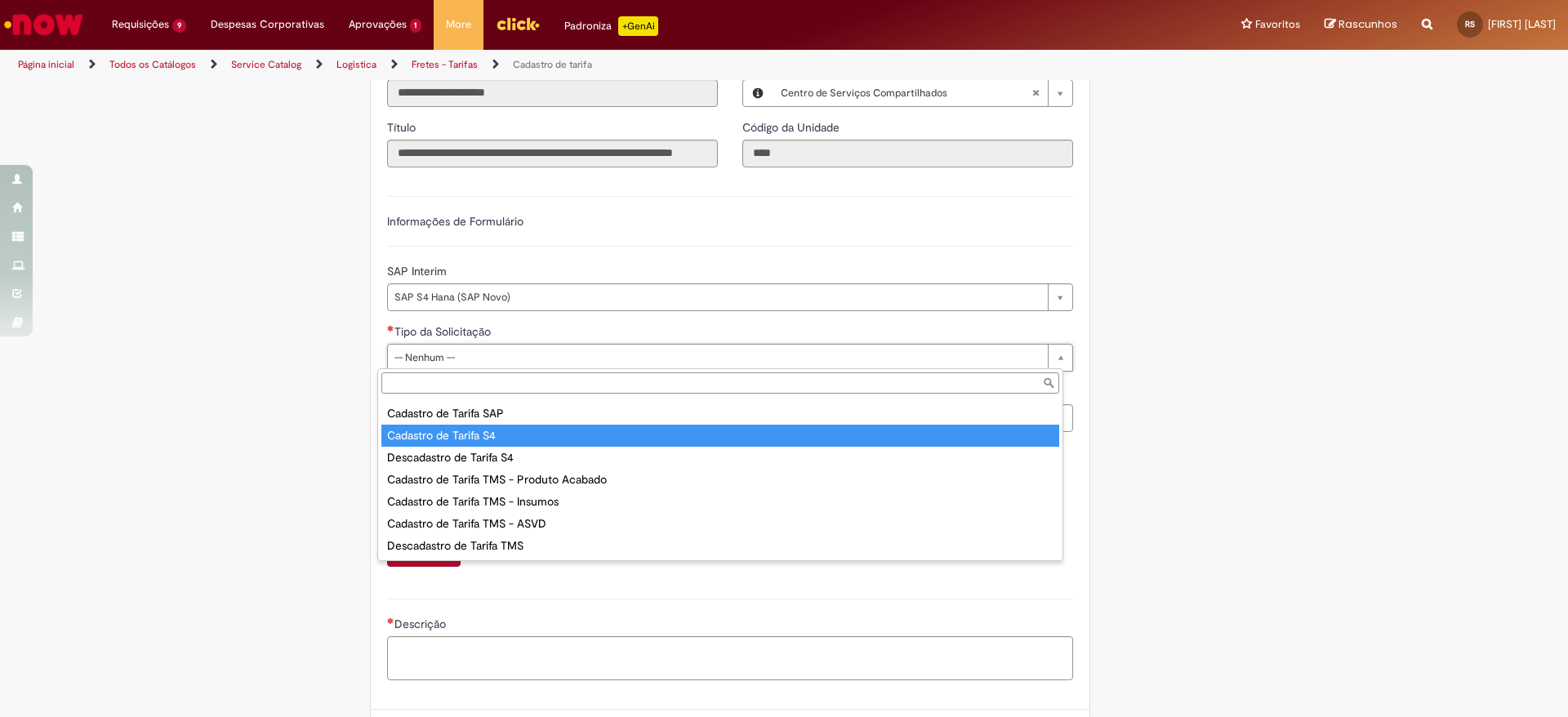 type on "**********" 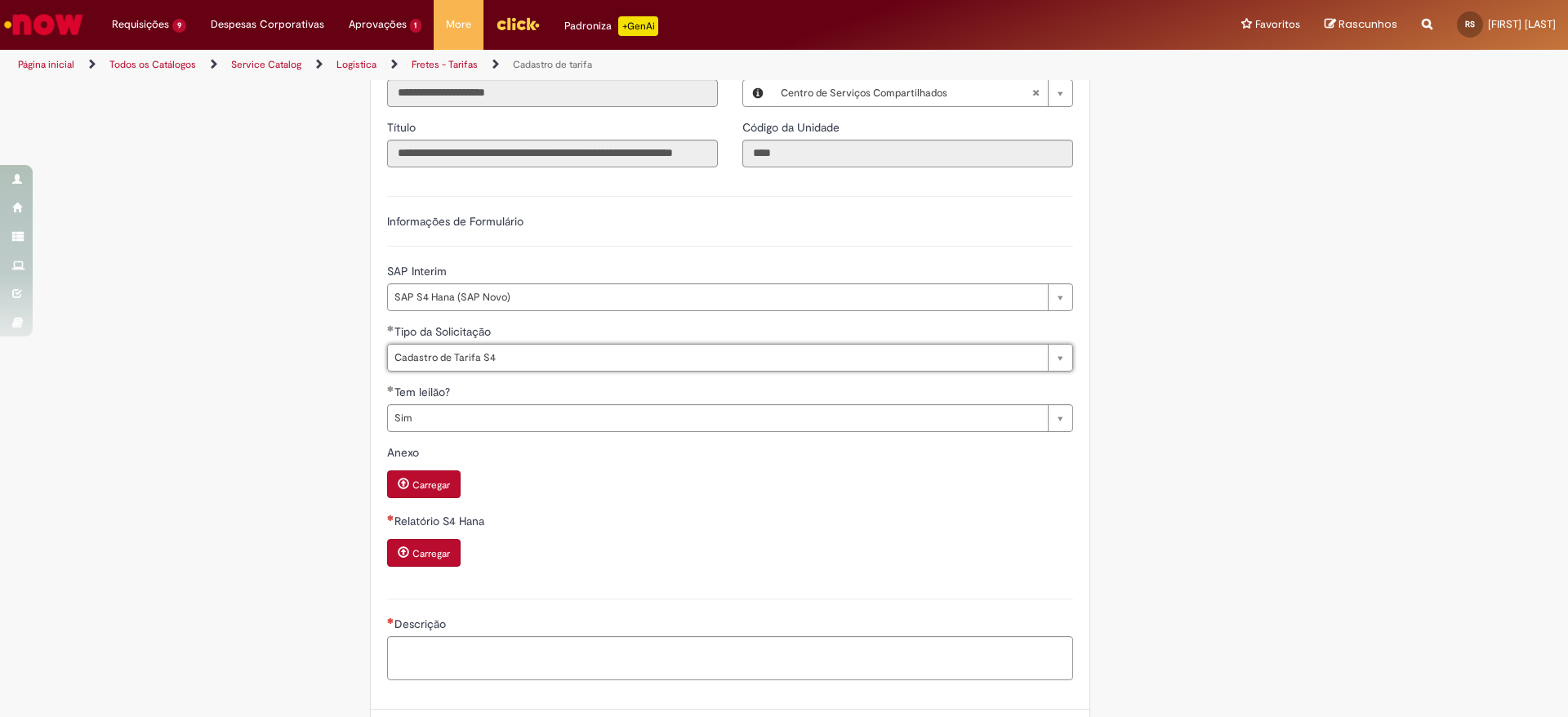 click on "Tire dúvidas com LupiAssist    +GenAI
Oi! Eu sou LupiAssist, uma Inteligência Artificial Generativa em constante aprendizado   Meu conteúdo é monitorado para trazer uma melhor experiência
Dúvidas comuns:
Só mais um instante, estou consultando nossas bases de conhecimento  e escrevendo a melhor resposta pra você!
Title
Lorem ipsum dolor sit amet    Fazer uma nova pergunta
Gerei esta resposta utilizando IA Generativa em conjunto com os nossos padrões. Em caso de divergência, os documentos oficiais prevalecerão.
Saiba mais em:
Ou ligue para:
E aí, te ajudei?
Sim, obrigado!" at bounding box center (784, 252) 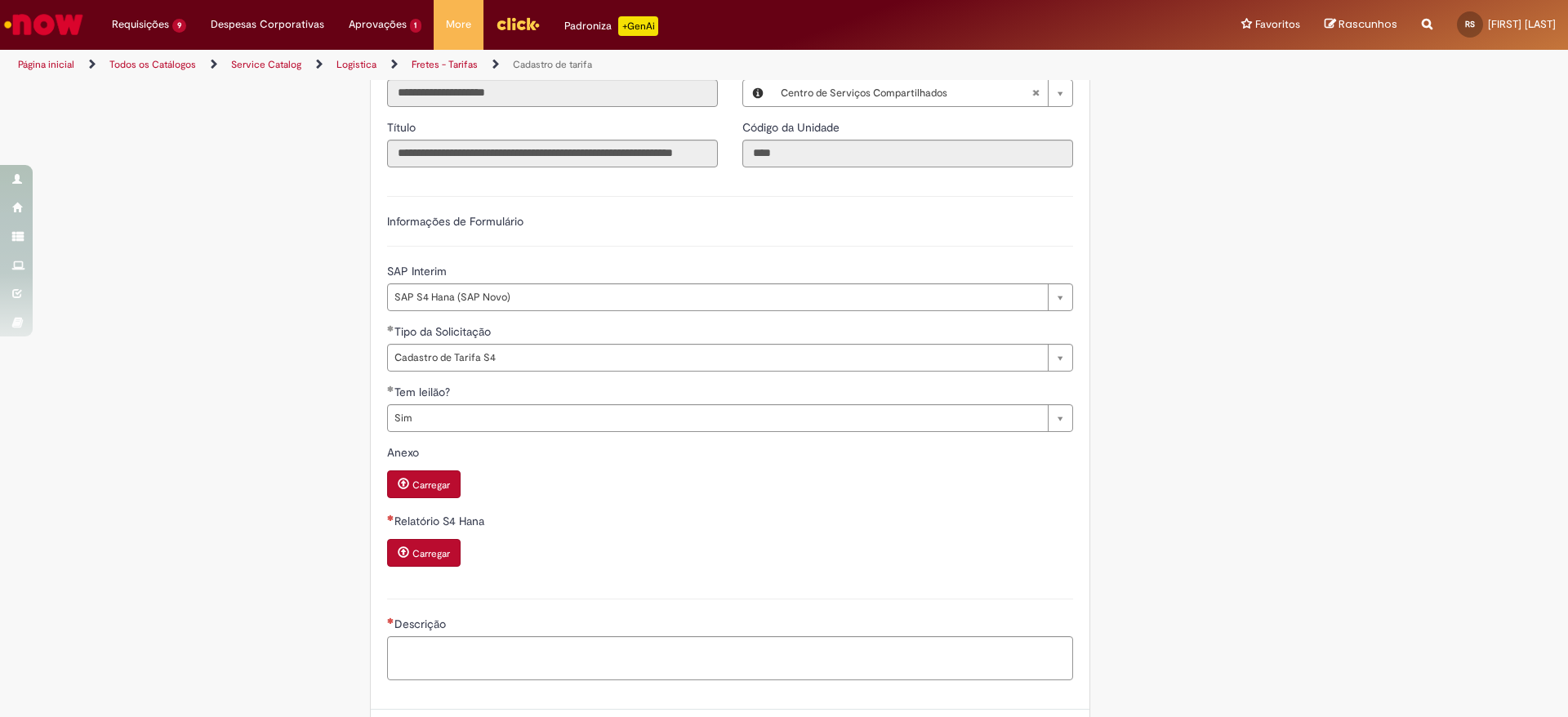click on "Carregar" at bounding box center (431, 554) 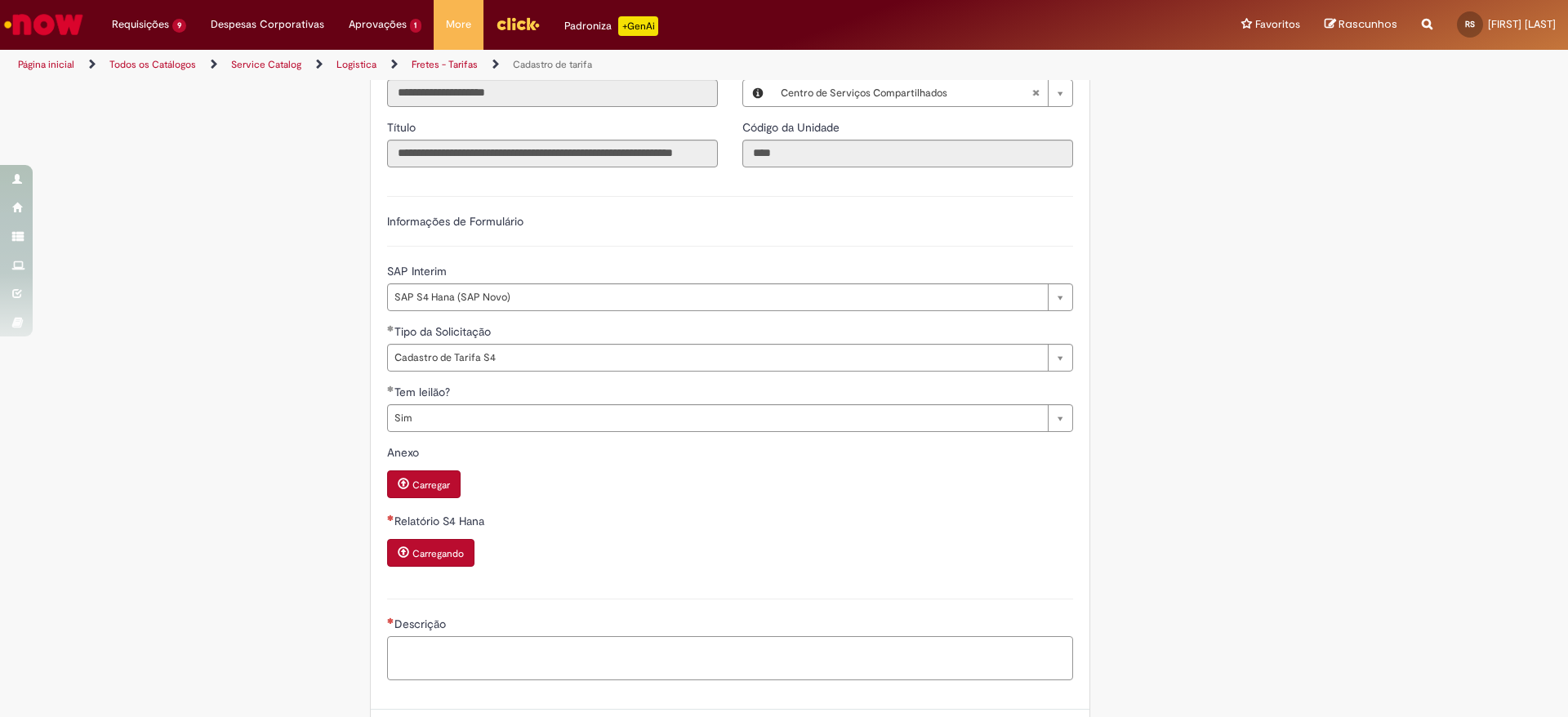 click on "Descrição" at bounding box center (730, 658) 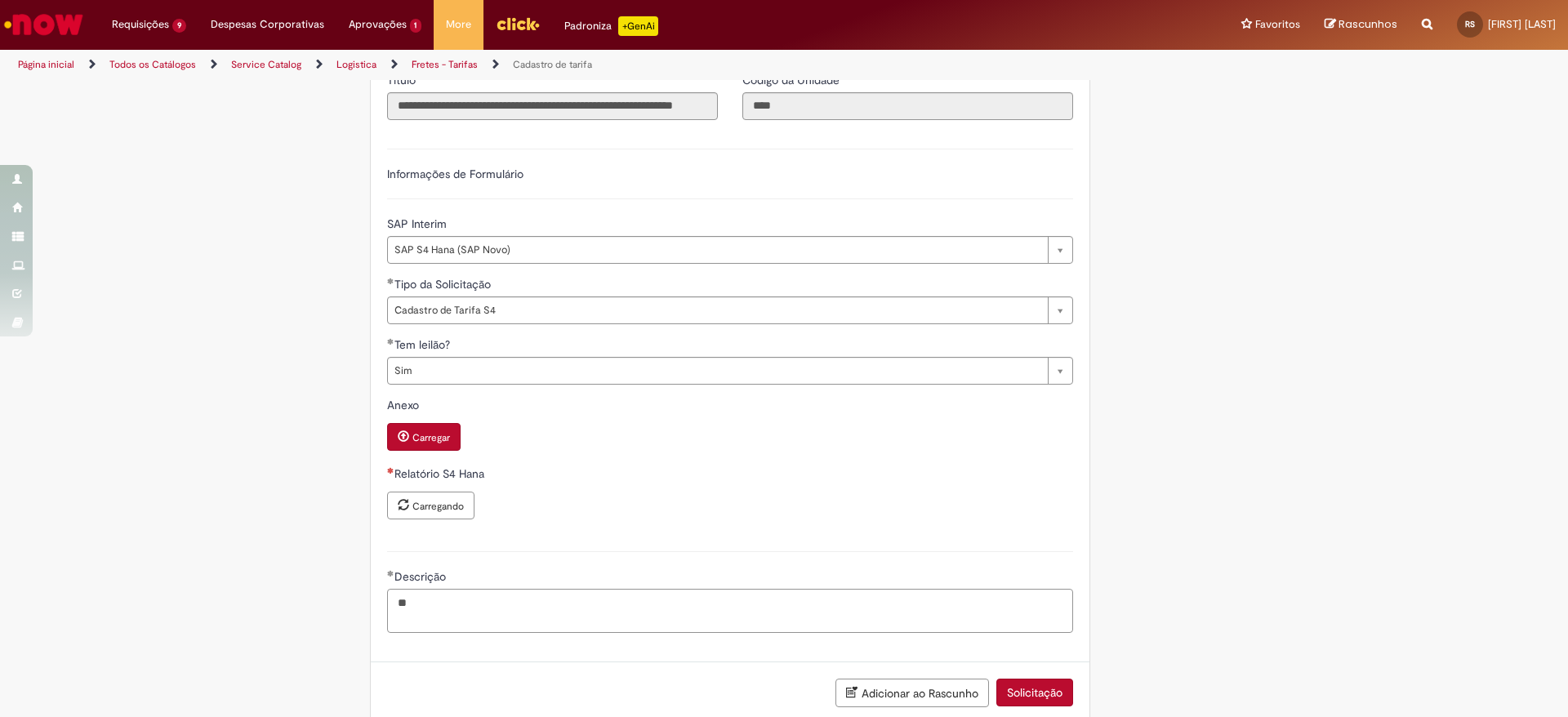 scroll, scrollTop: 441, scrollLeft: 0, axis: vertical 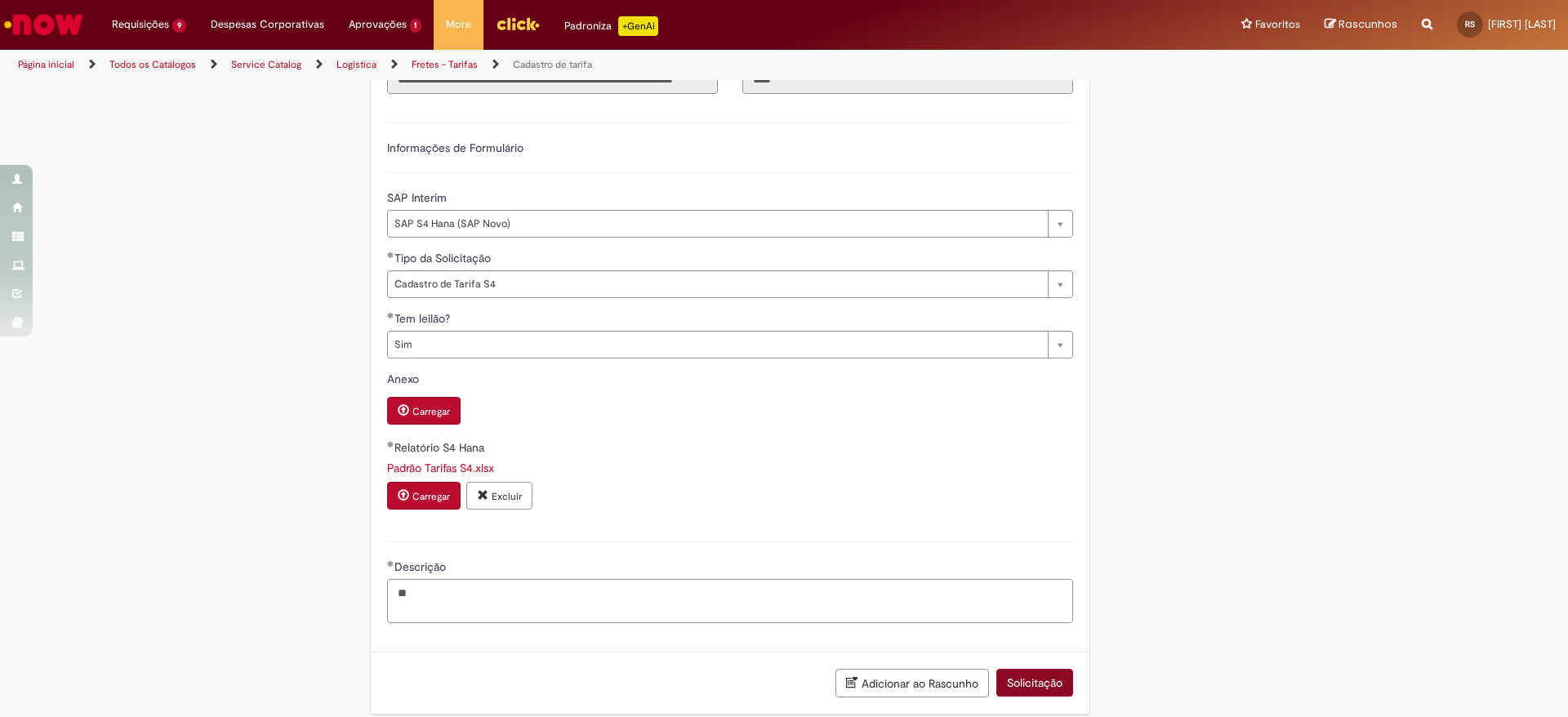 type on "**" 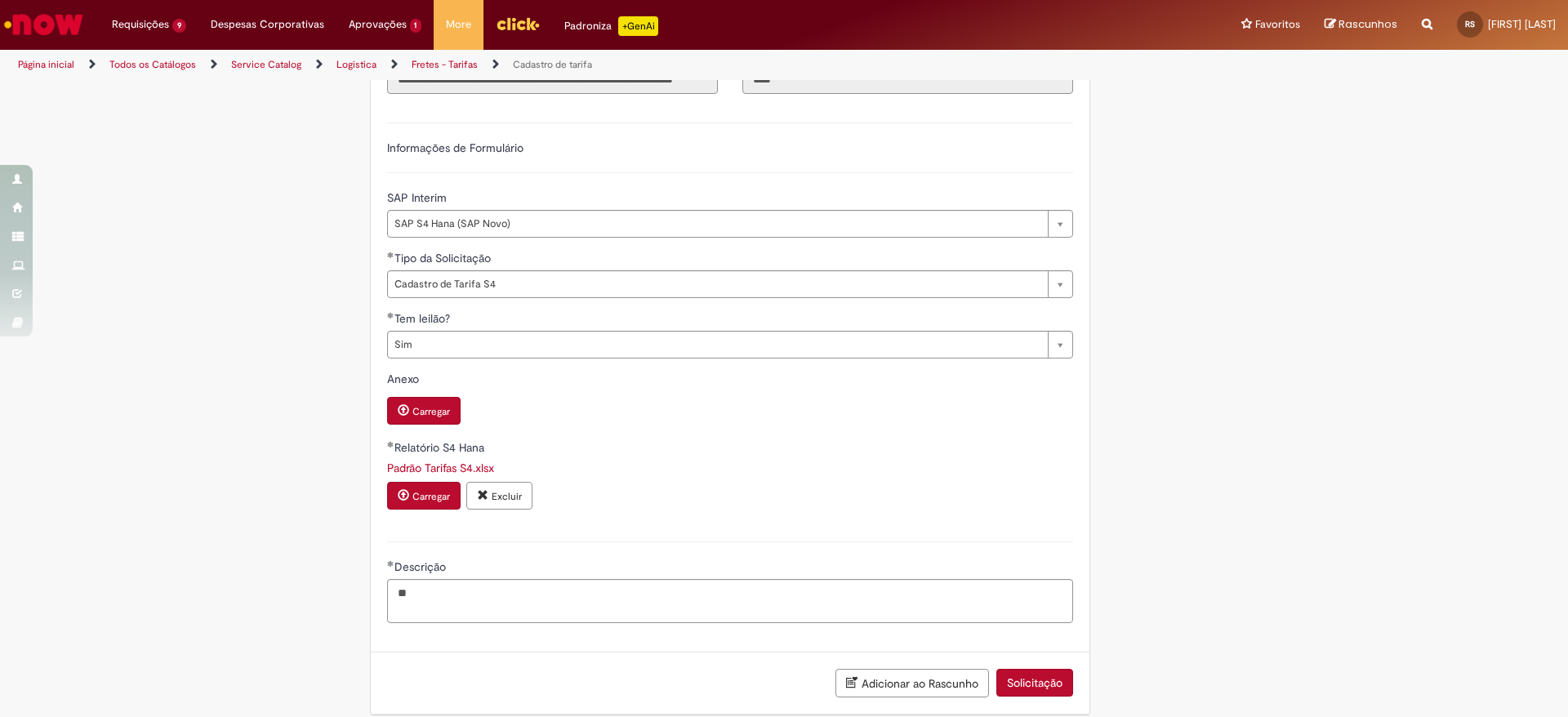 click on "Solicitação" at bounding box center (1035, 683) 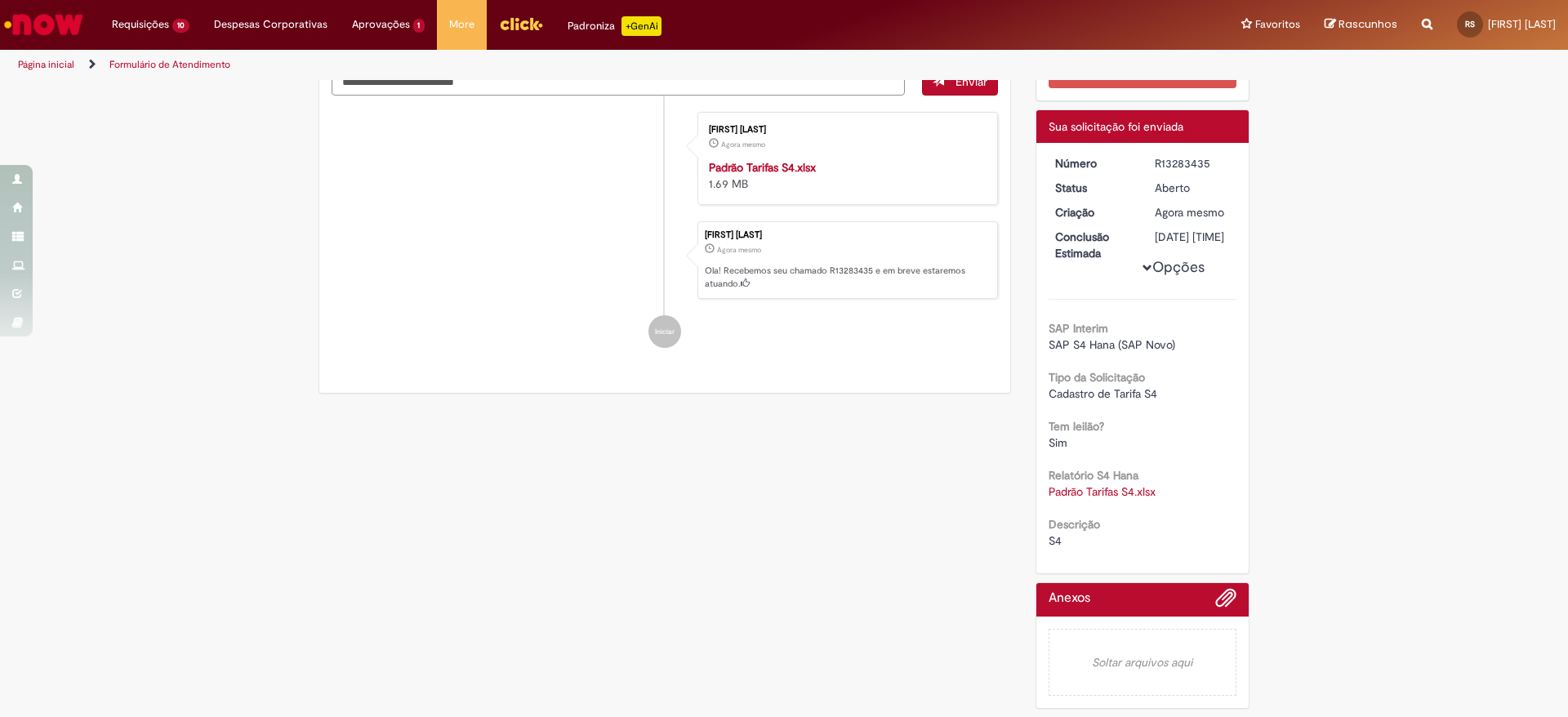 scroll, scrollTop: 0, scrollLeft: 0, axis: both 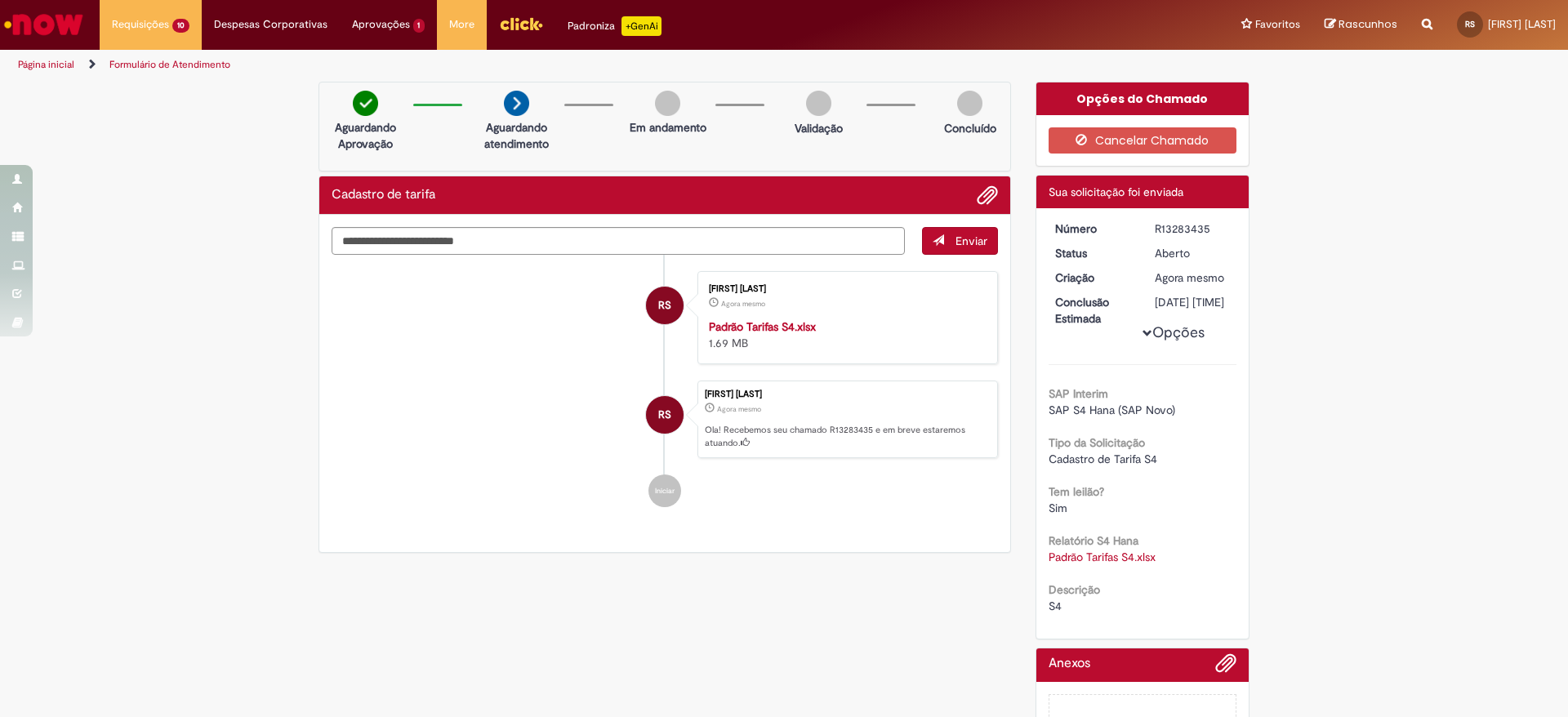 drag, startPoint x: 1147, startPoint y: 228, endPoint x: 1206, endPoint y: 226, distance: 59.03389 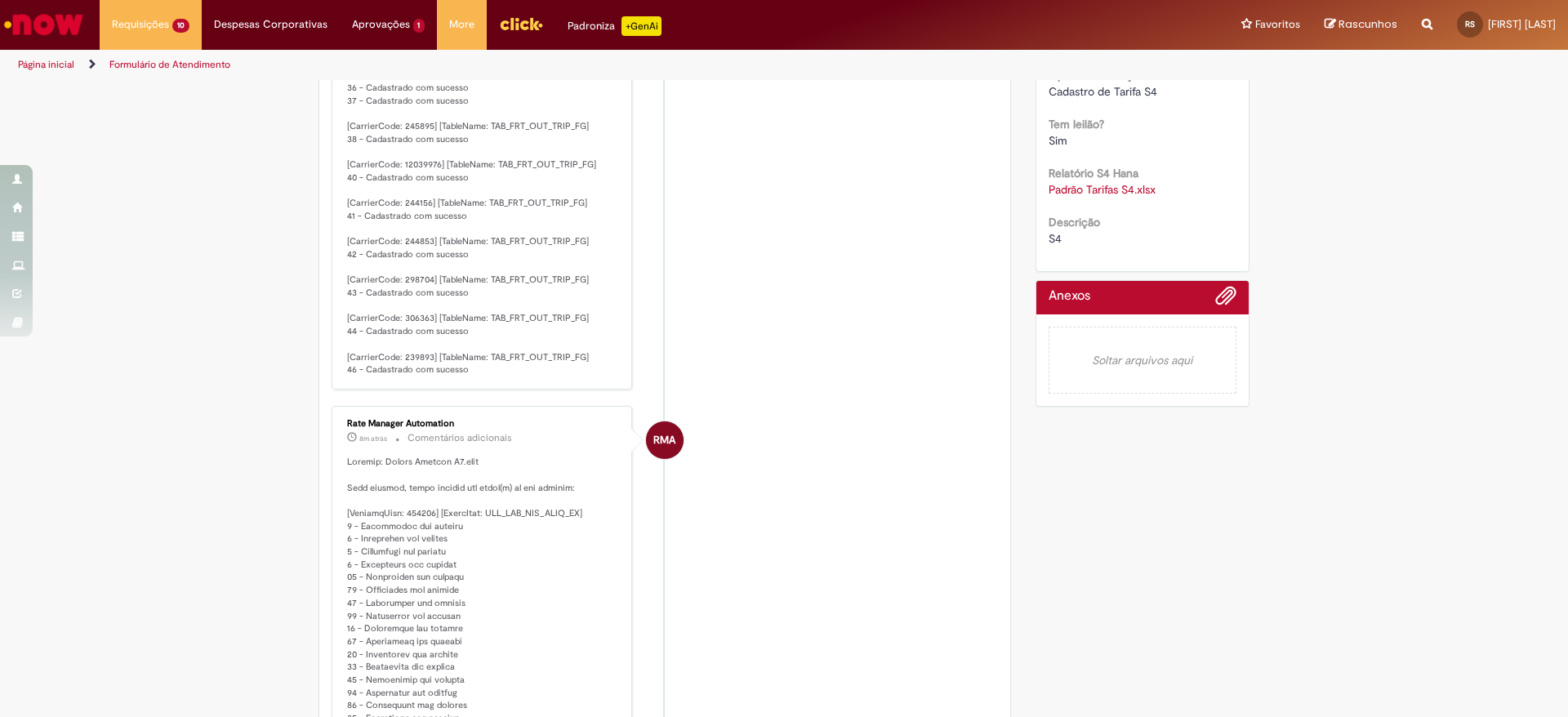 scroll, scrollTop: 0, scrollLeft: 0, axis: both 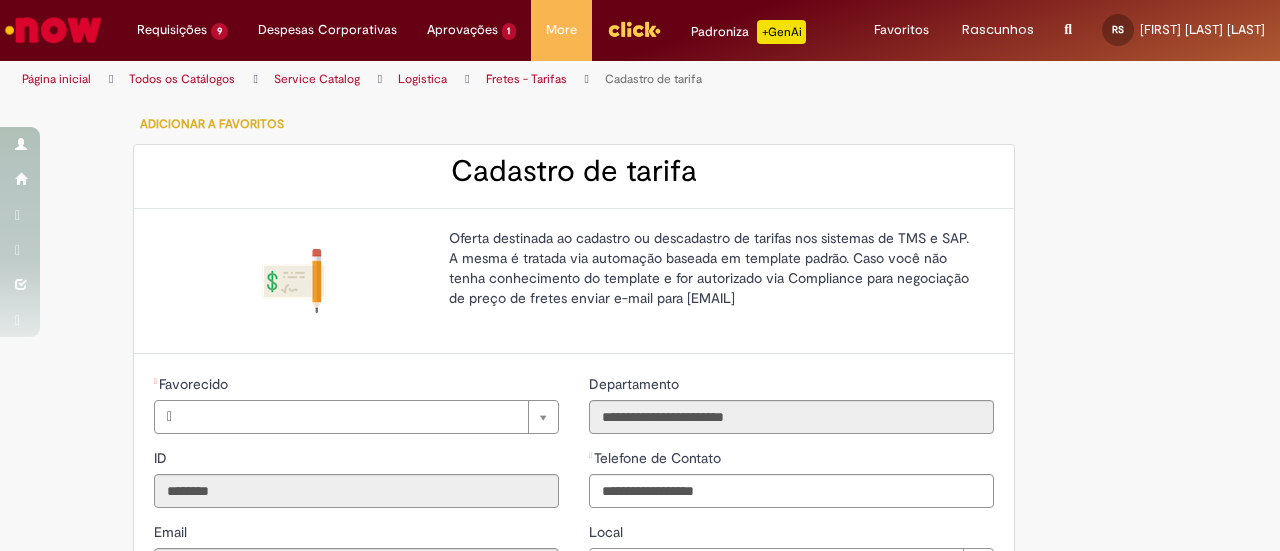 type on "**********" 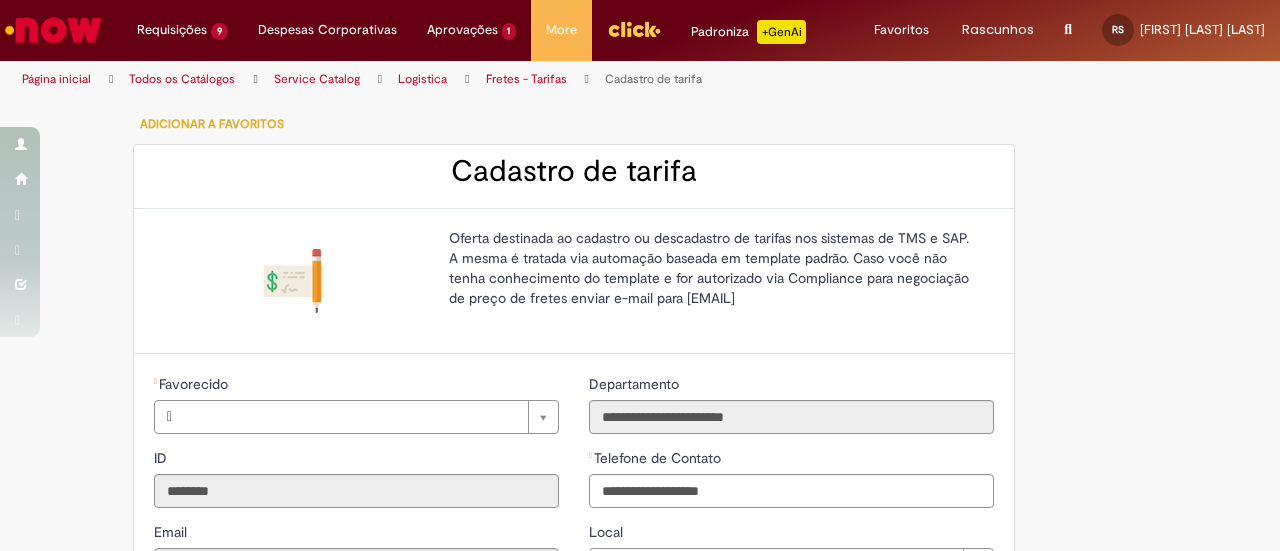type on "**********" 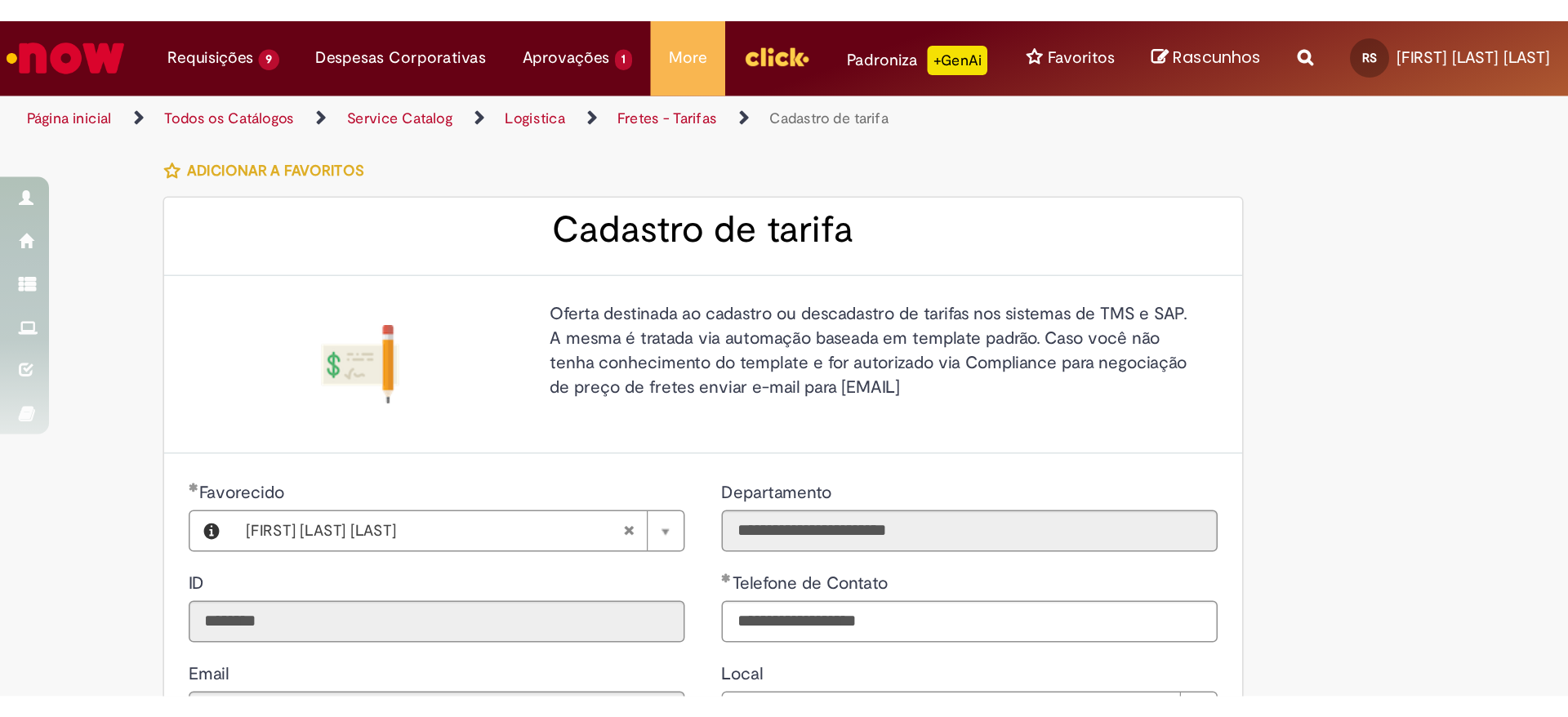 scroll, scrollTop: 0, scrollLeft: 0, axis: both 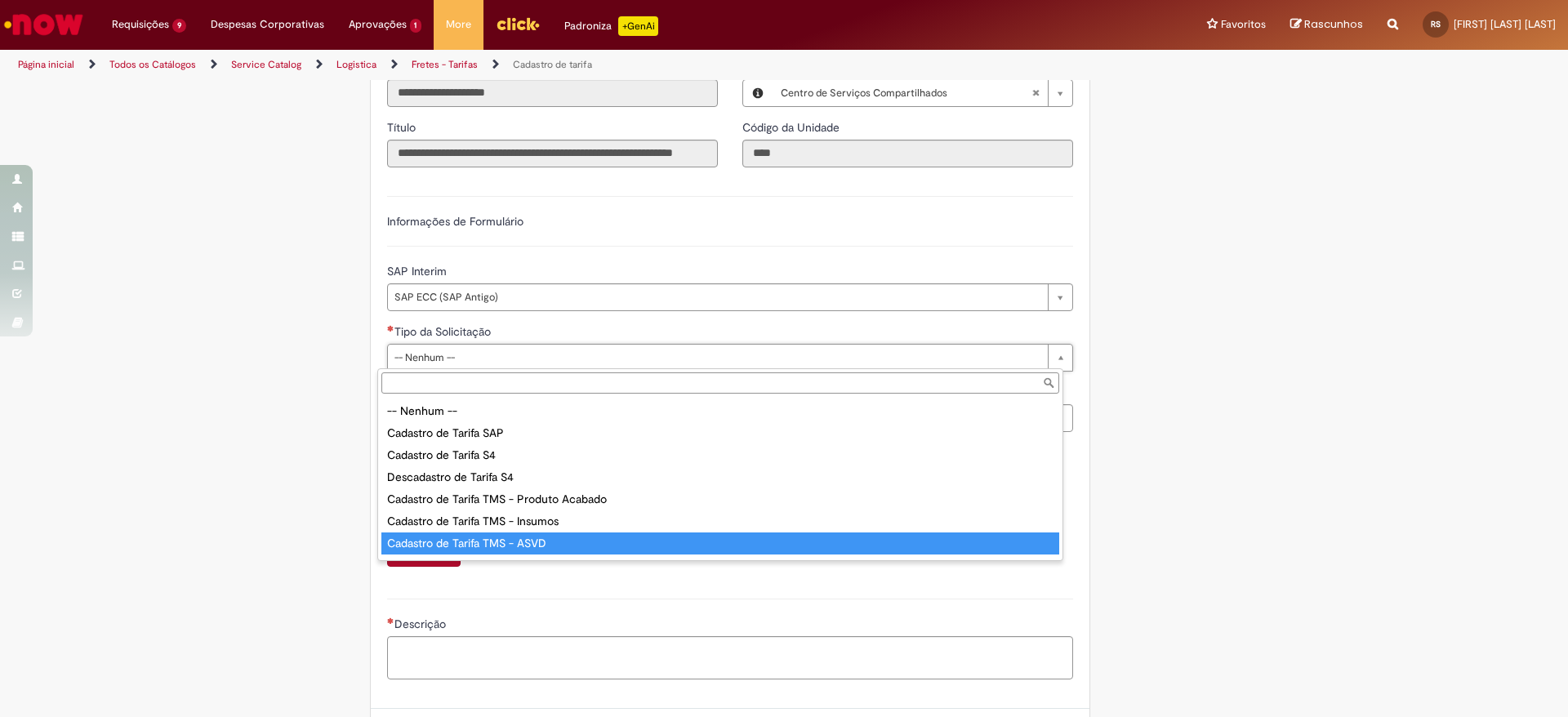 type on "**********" 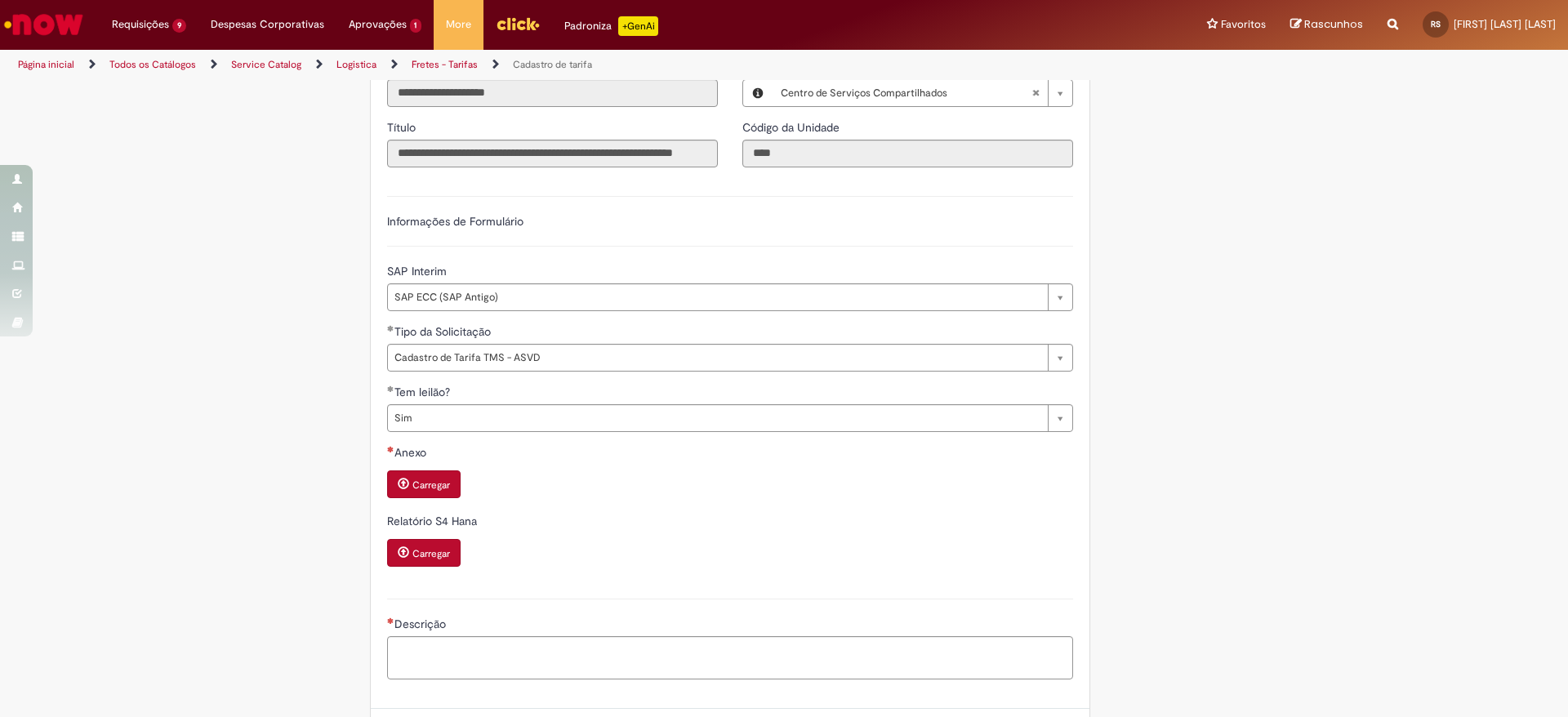 drag, startPoint x: 1271, startPoint y: 449, endPoint x: 1145, endPoint y: 450, distance: 126.00397 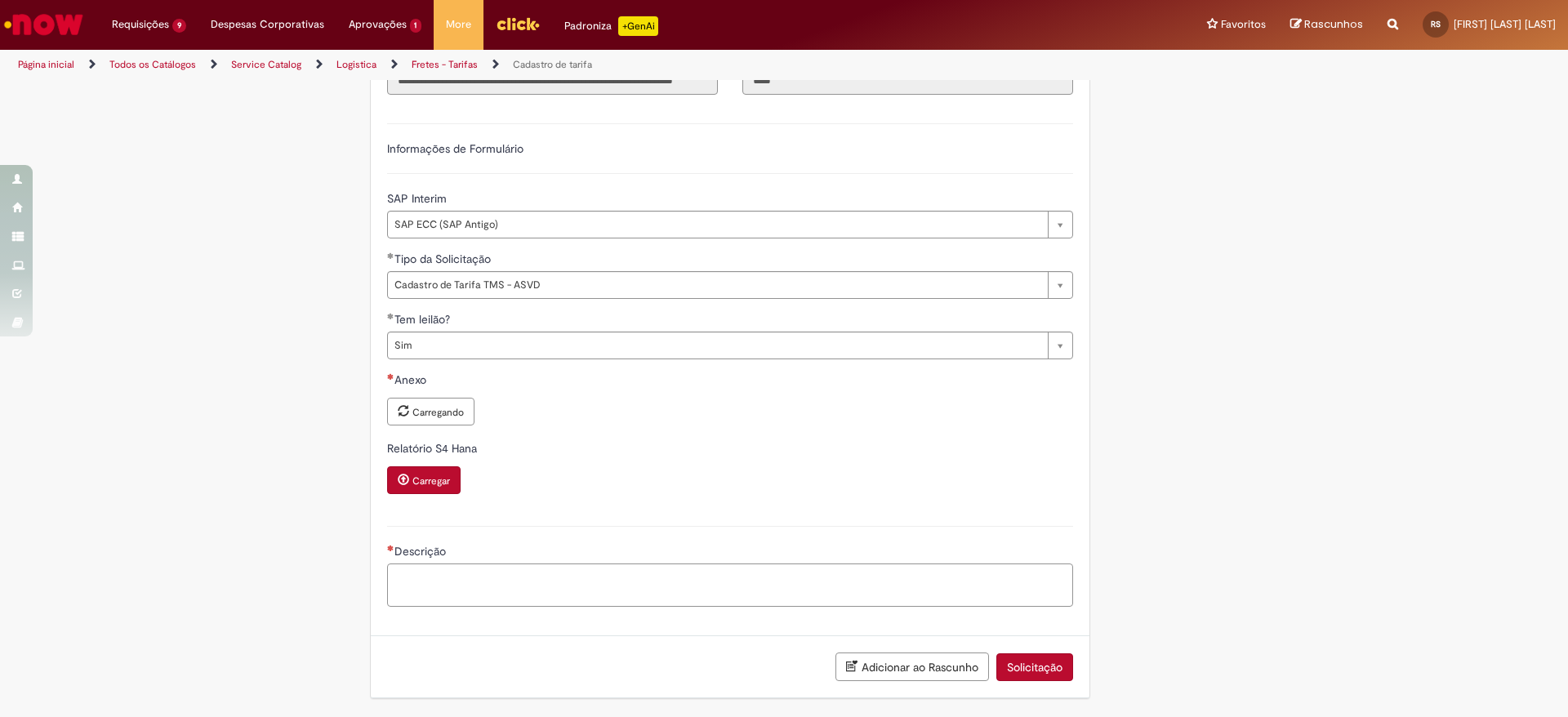 click on "Descrição" at bounding box center (730, 585) 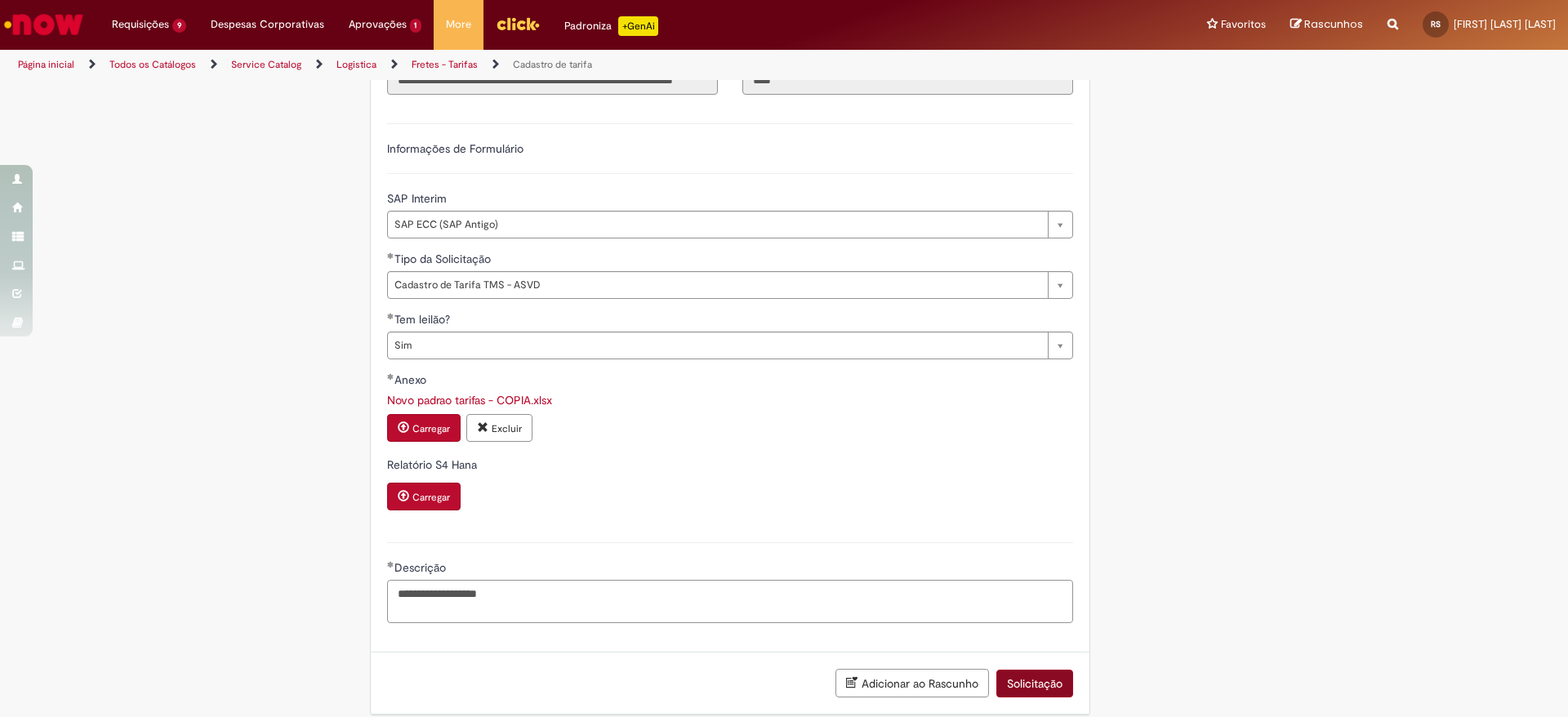 type on "**********" 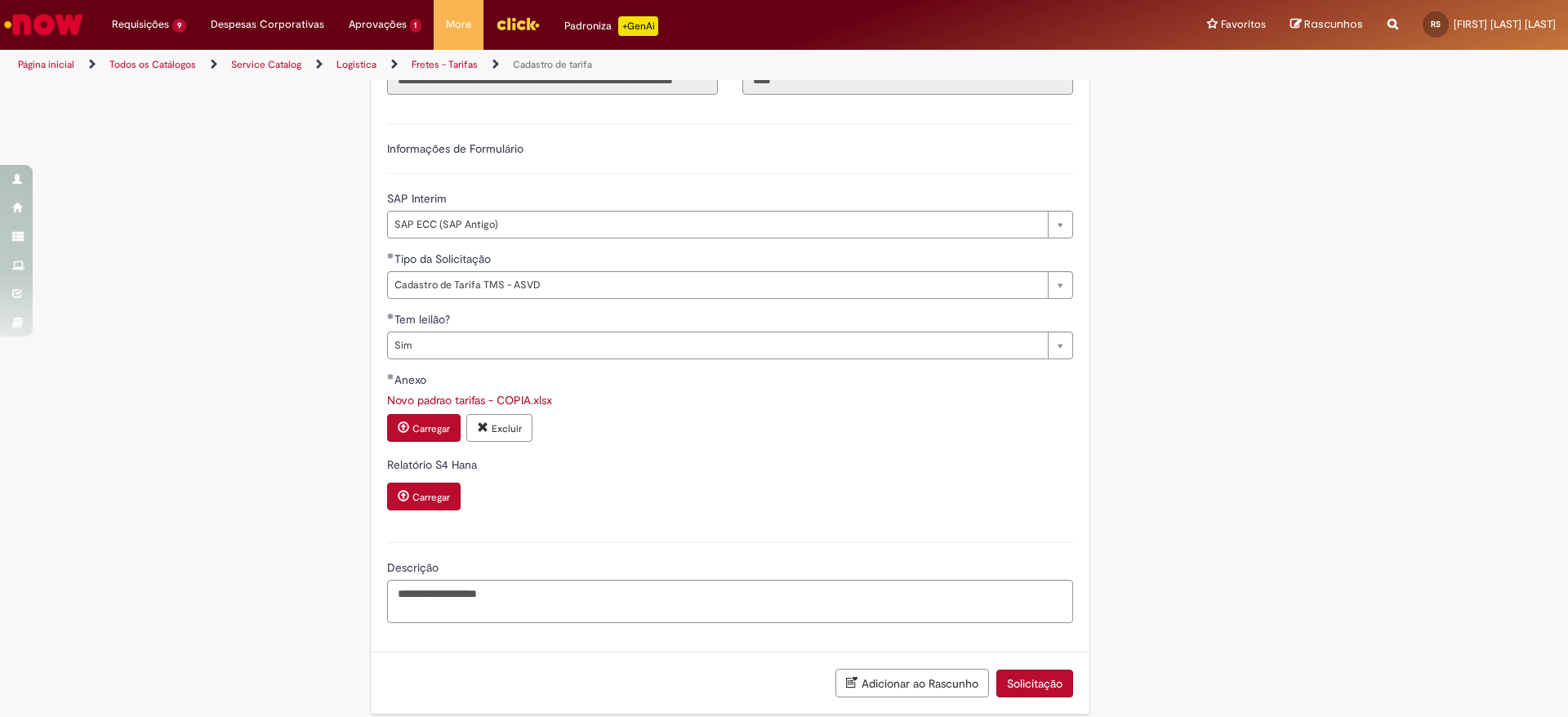 click on "Solicitação" at bounding box center [1035, 684] 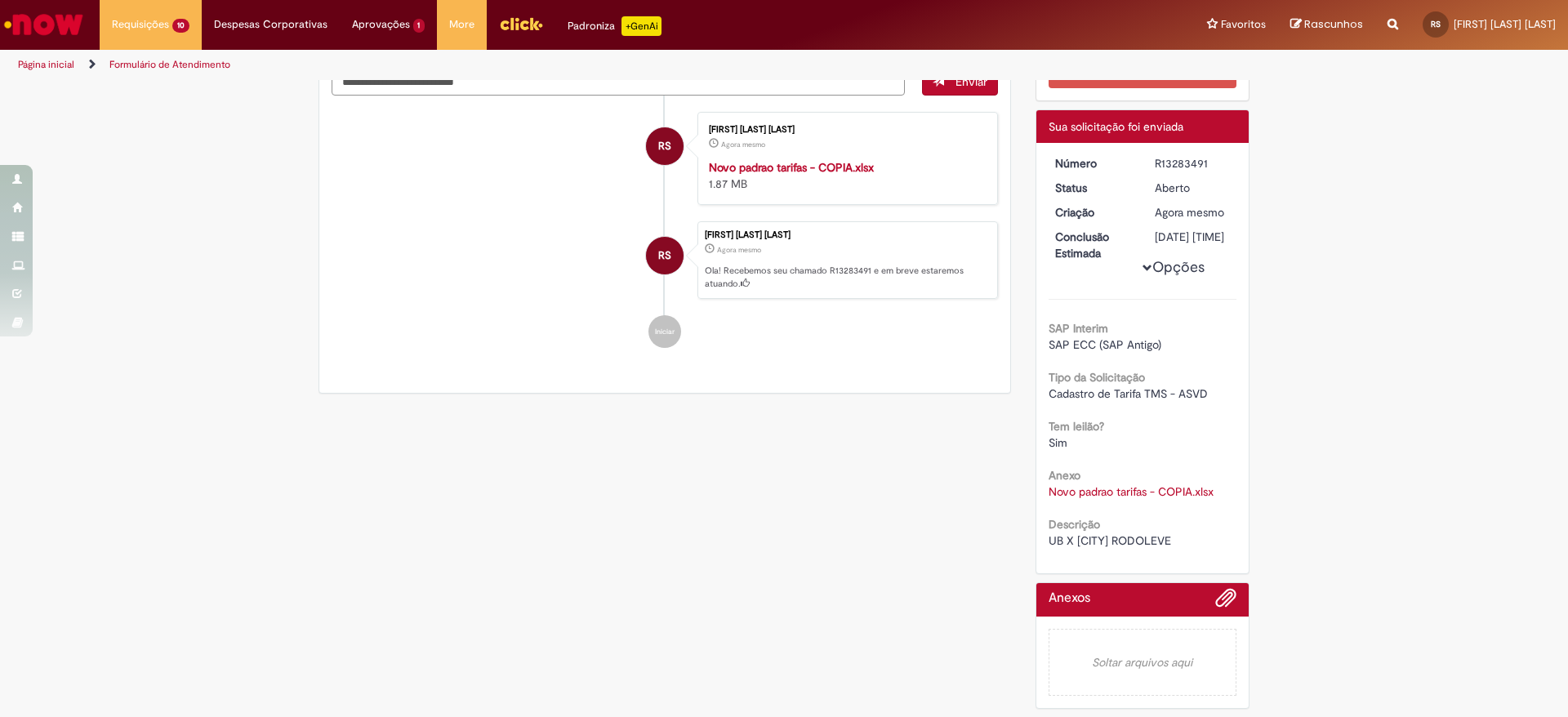 scroll, scrollTop: 0, scrollLeft: 0, axis: both 